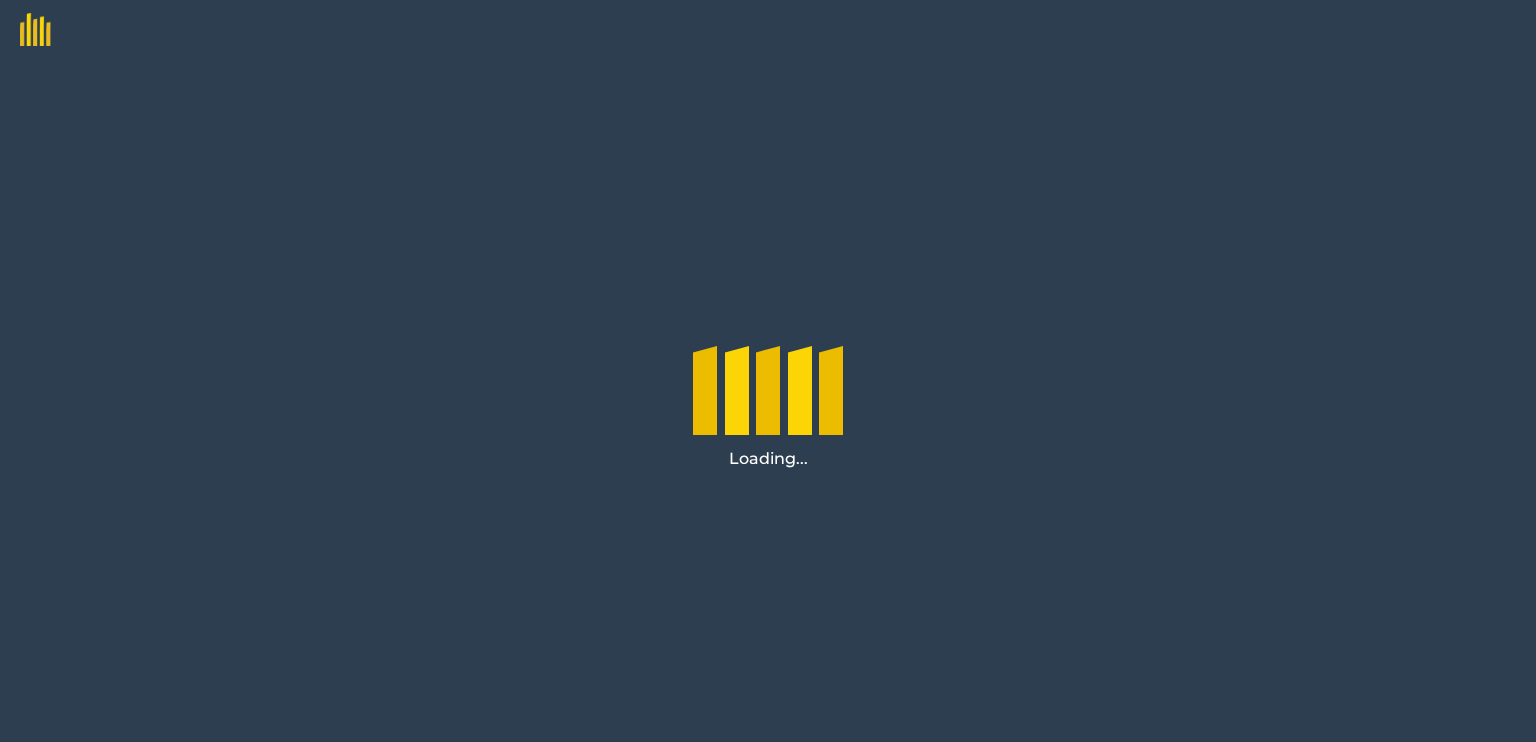 scroll, scrollTop: 0, scrollLeft: 0, axis: both 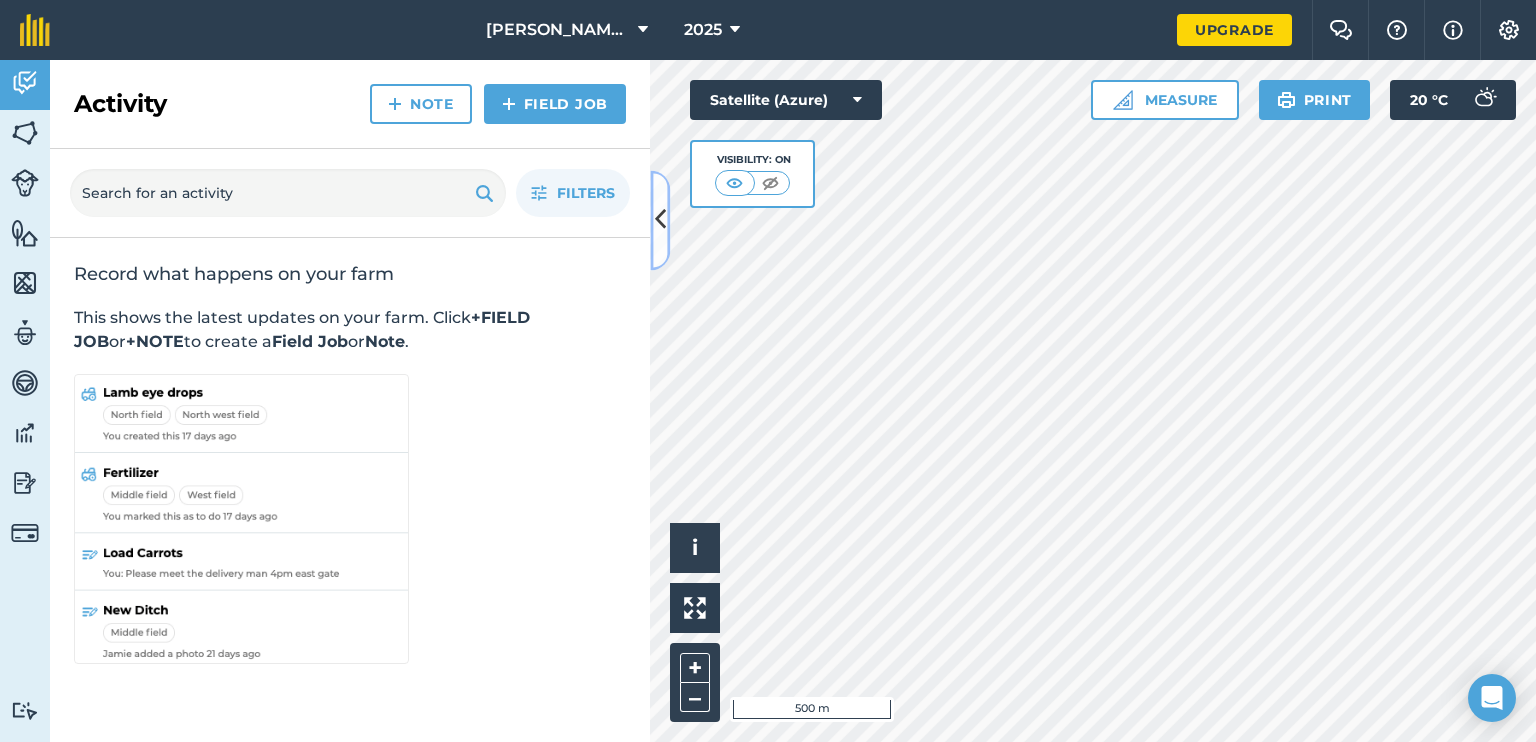 click at bounding box center (660, 220) 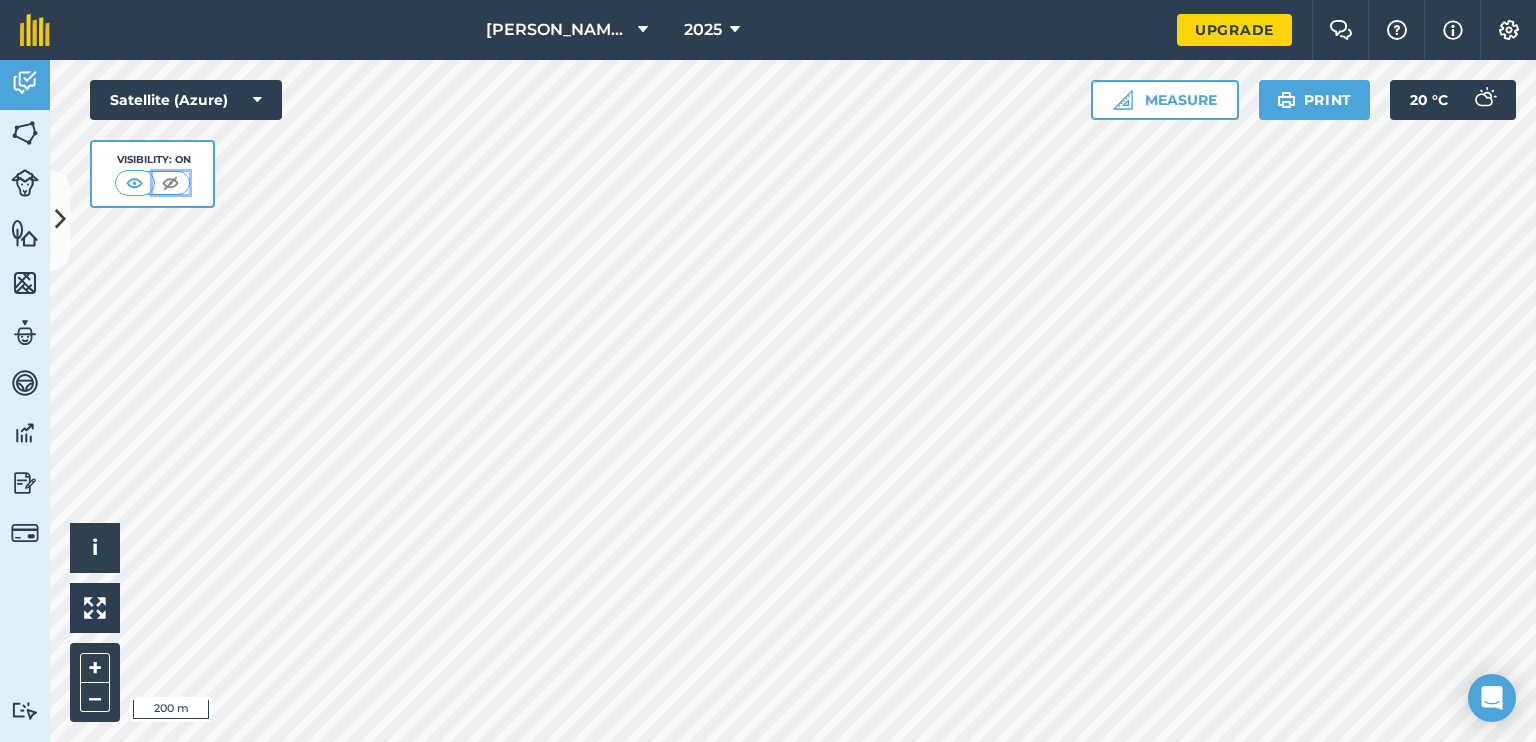click at bounding box center [170, 183] 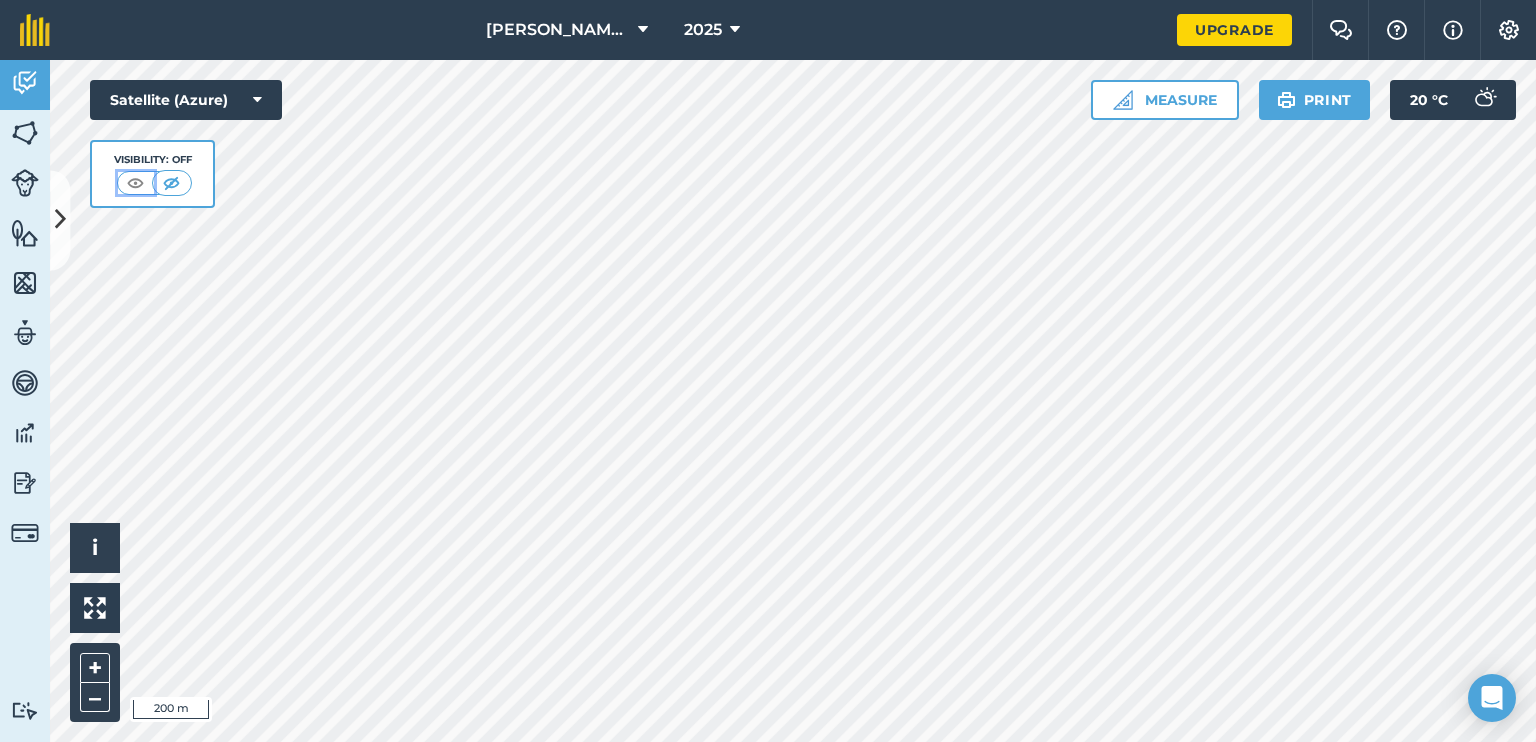 click at bounding box center (135, 183) 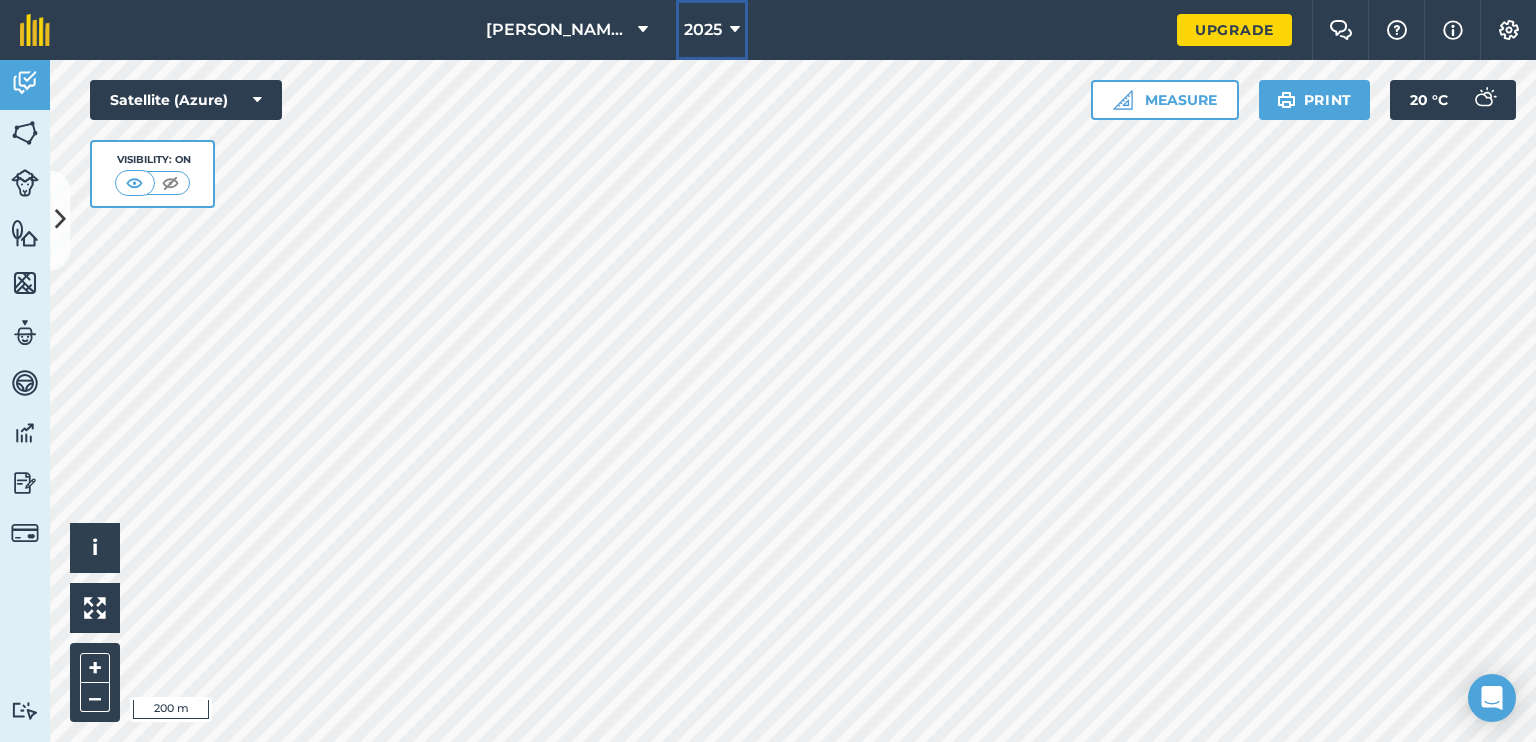 click at bounding box center [735, 30] 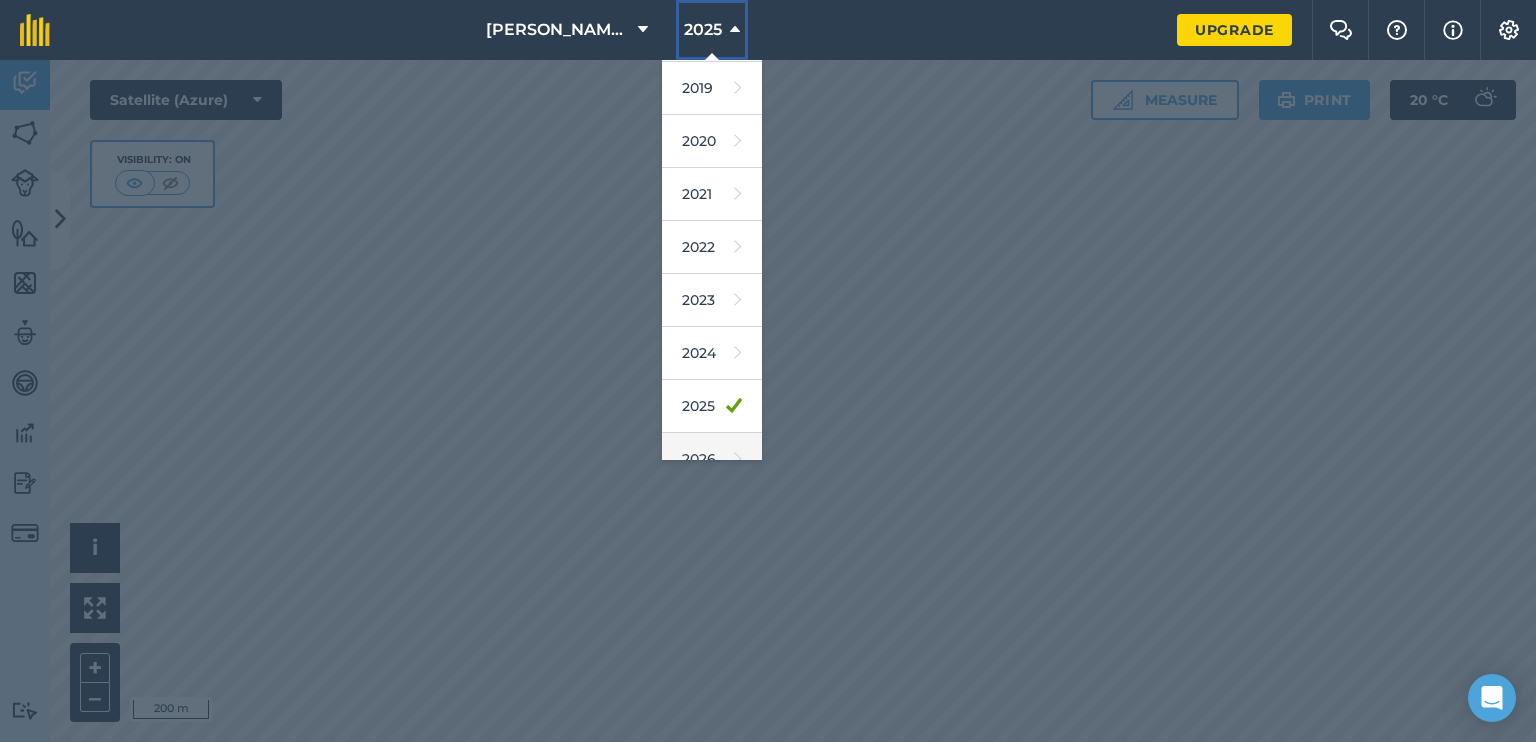 scroll, scrollTop: 180, scrollLeft: 0, axis: vertical 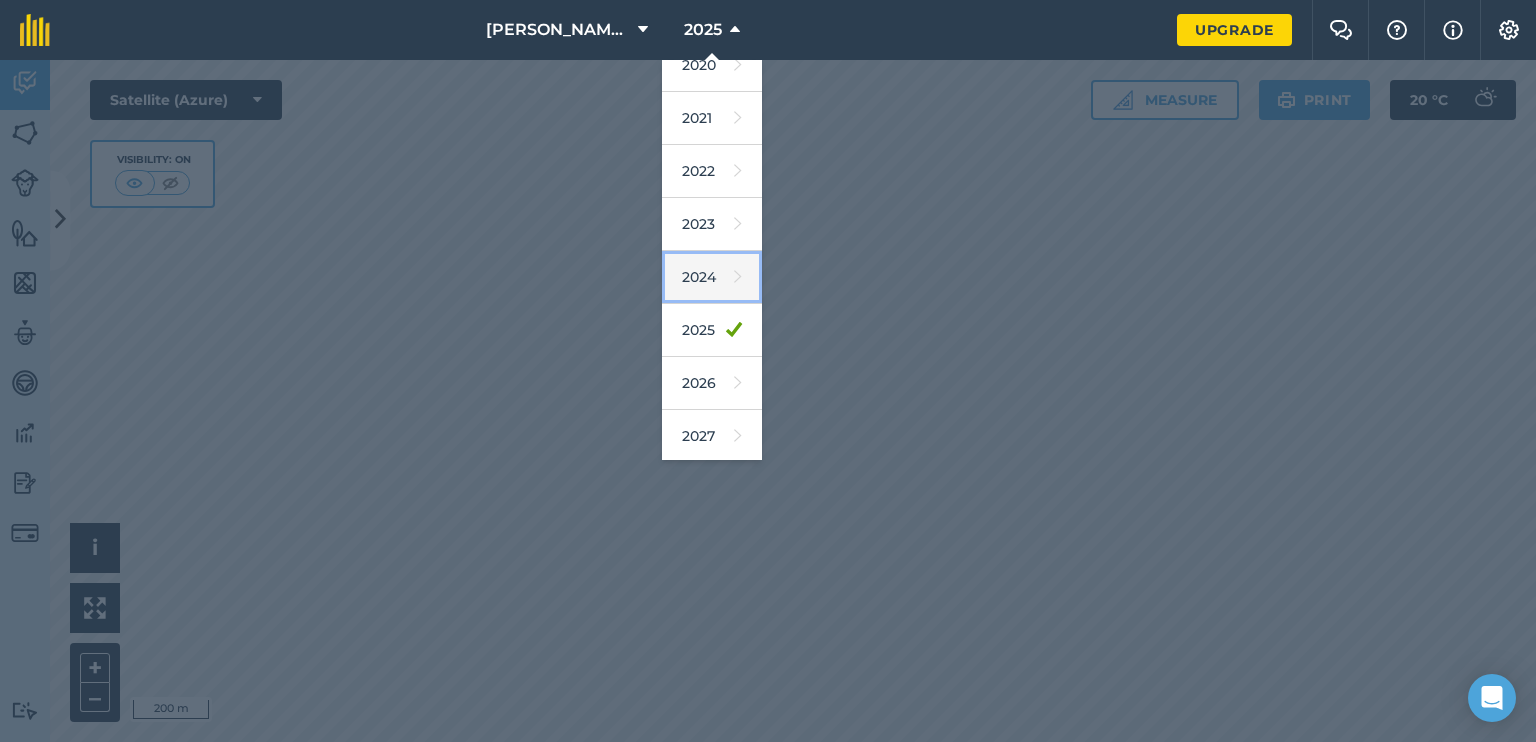 click on "2024" at bounding box center [712, 277] 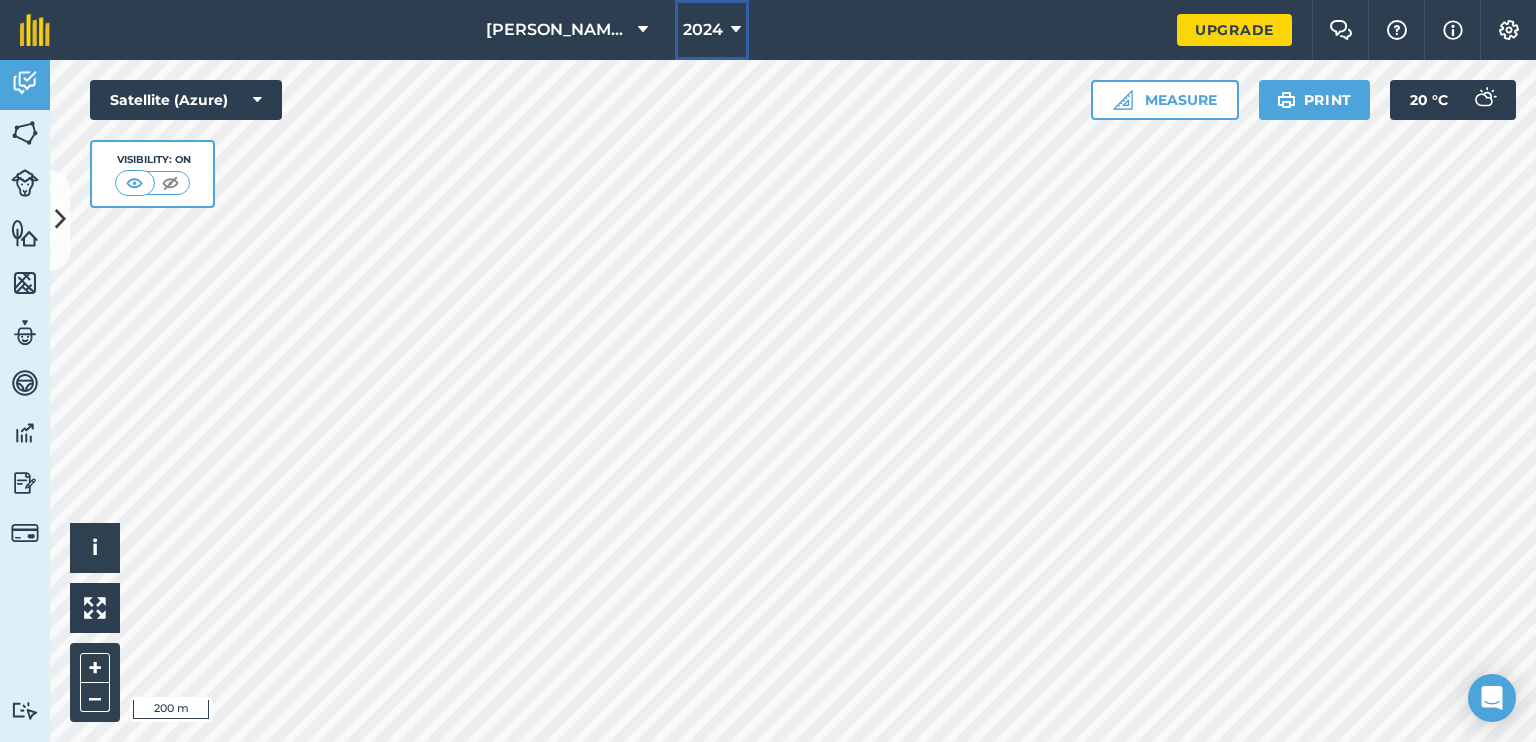 click at bounding box center [736, 30] 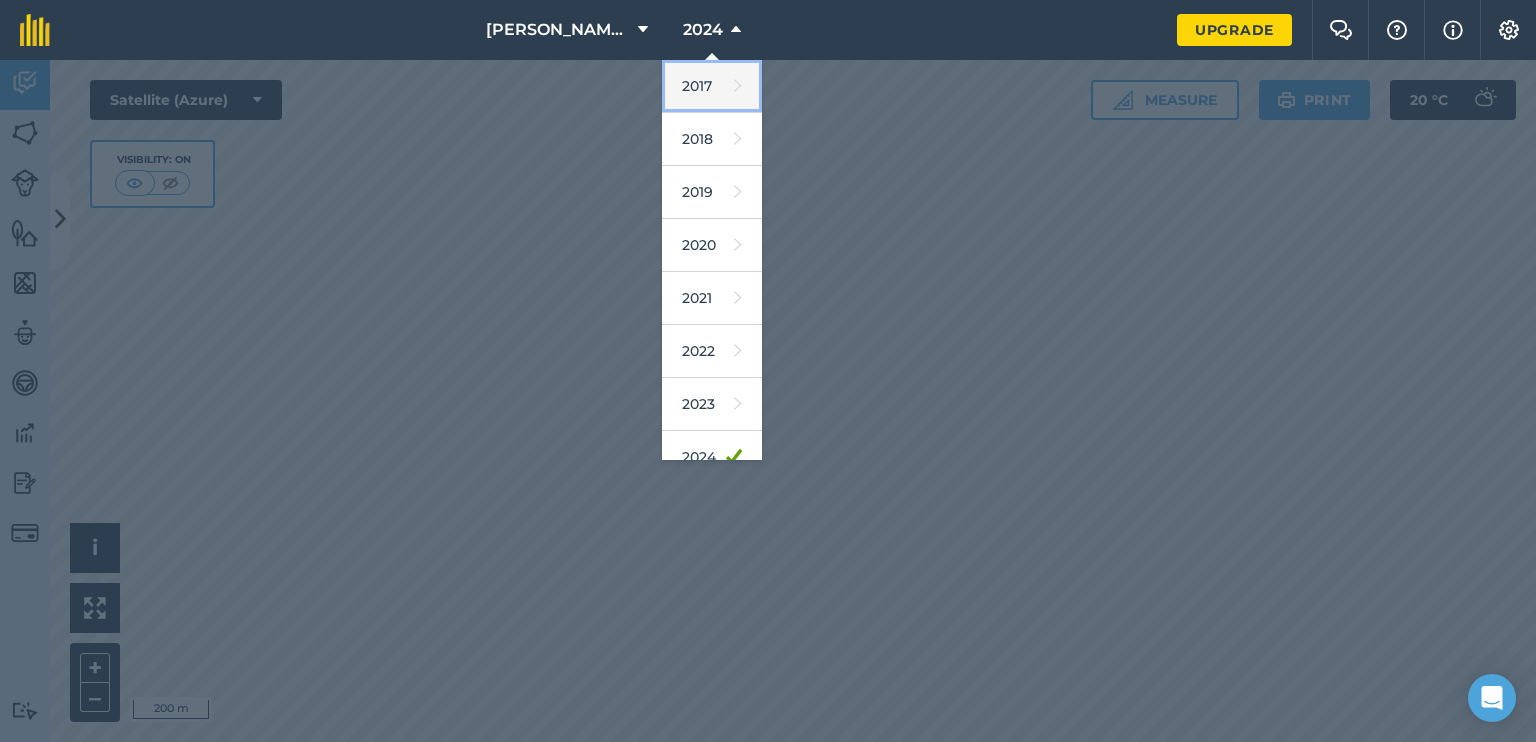 click on "2017" at bounding box center [712, 86] 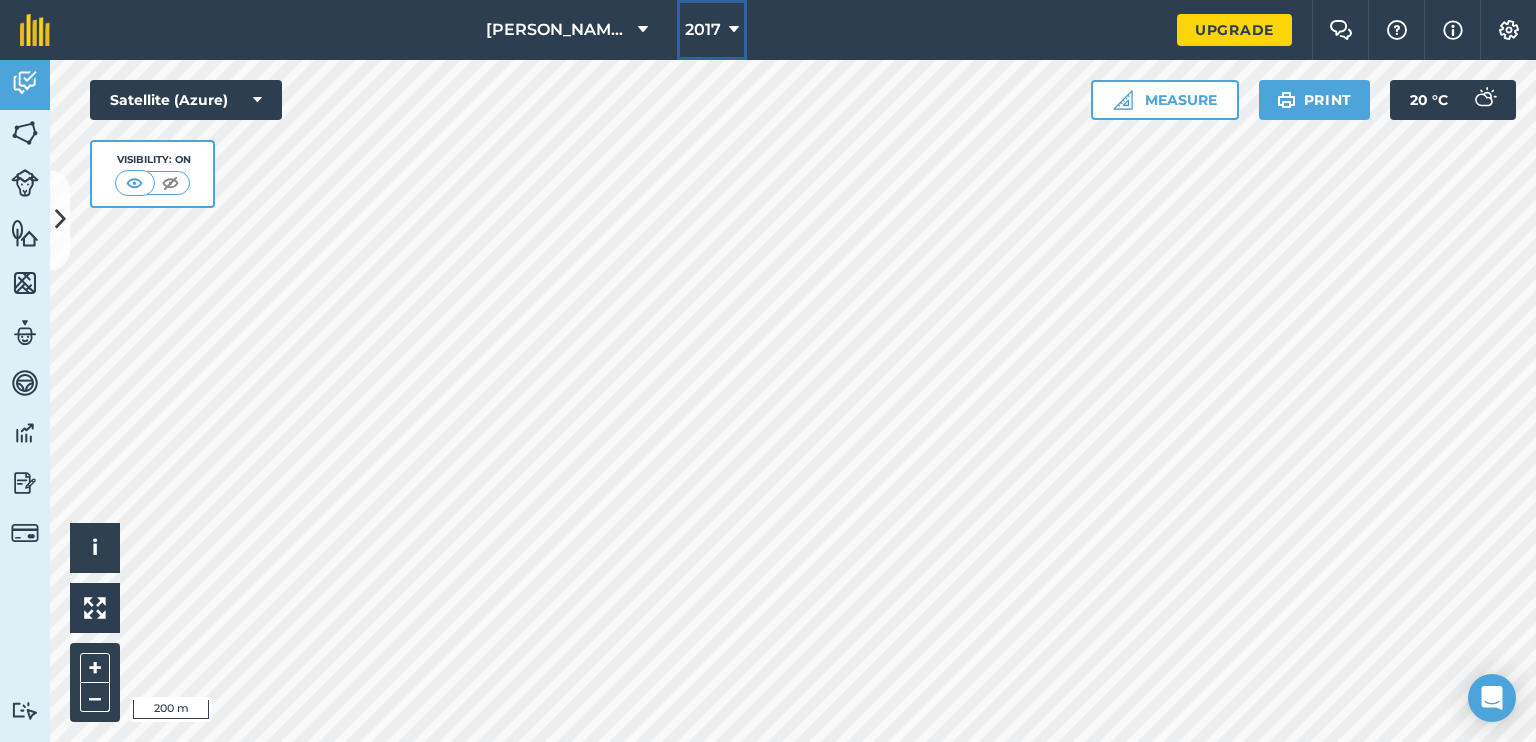 click at bounding box center (734, 30) 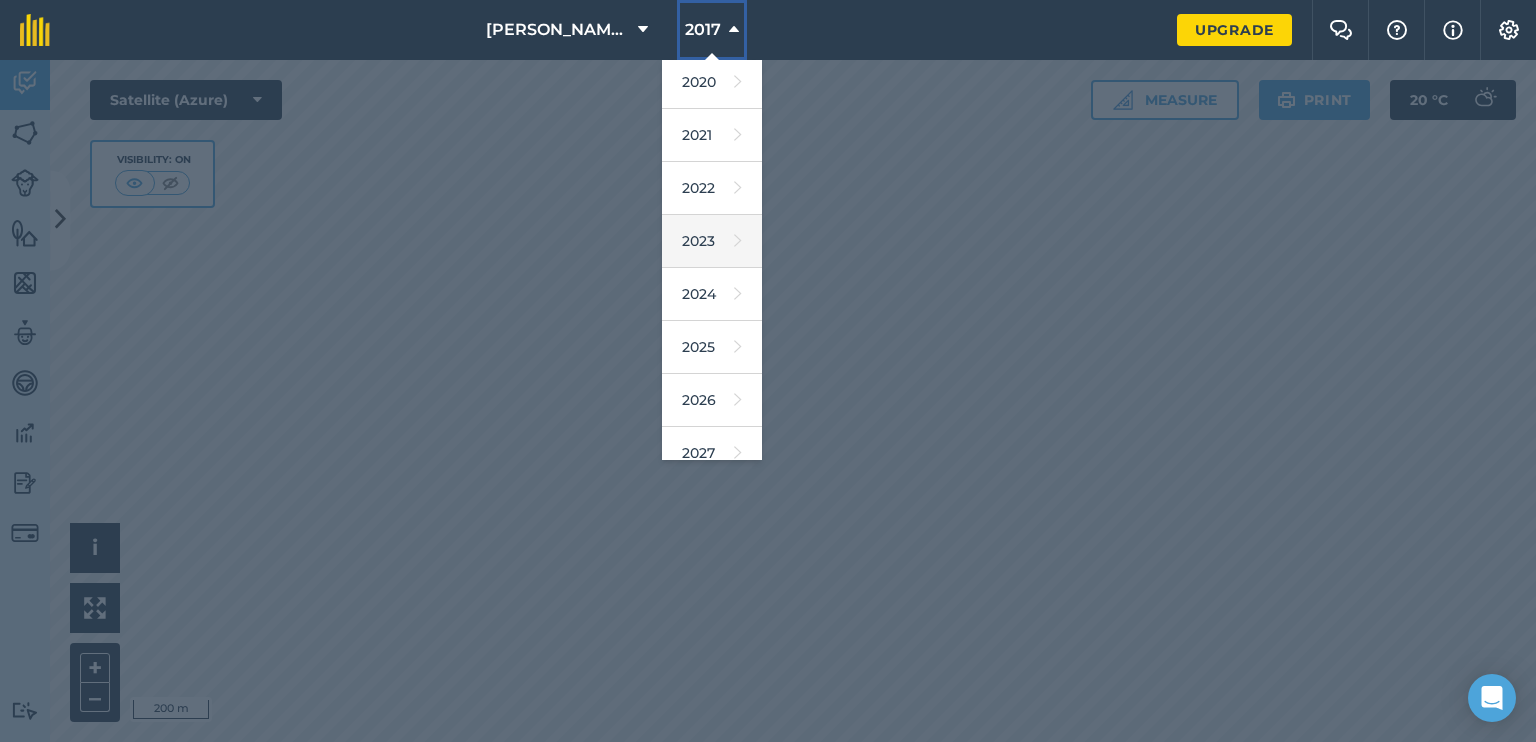 scroll, scrollTop: 180, scrollLeft: 0, axis: vertical 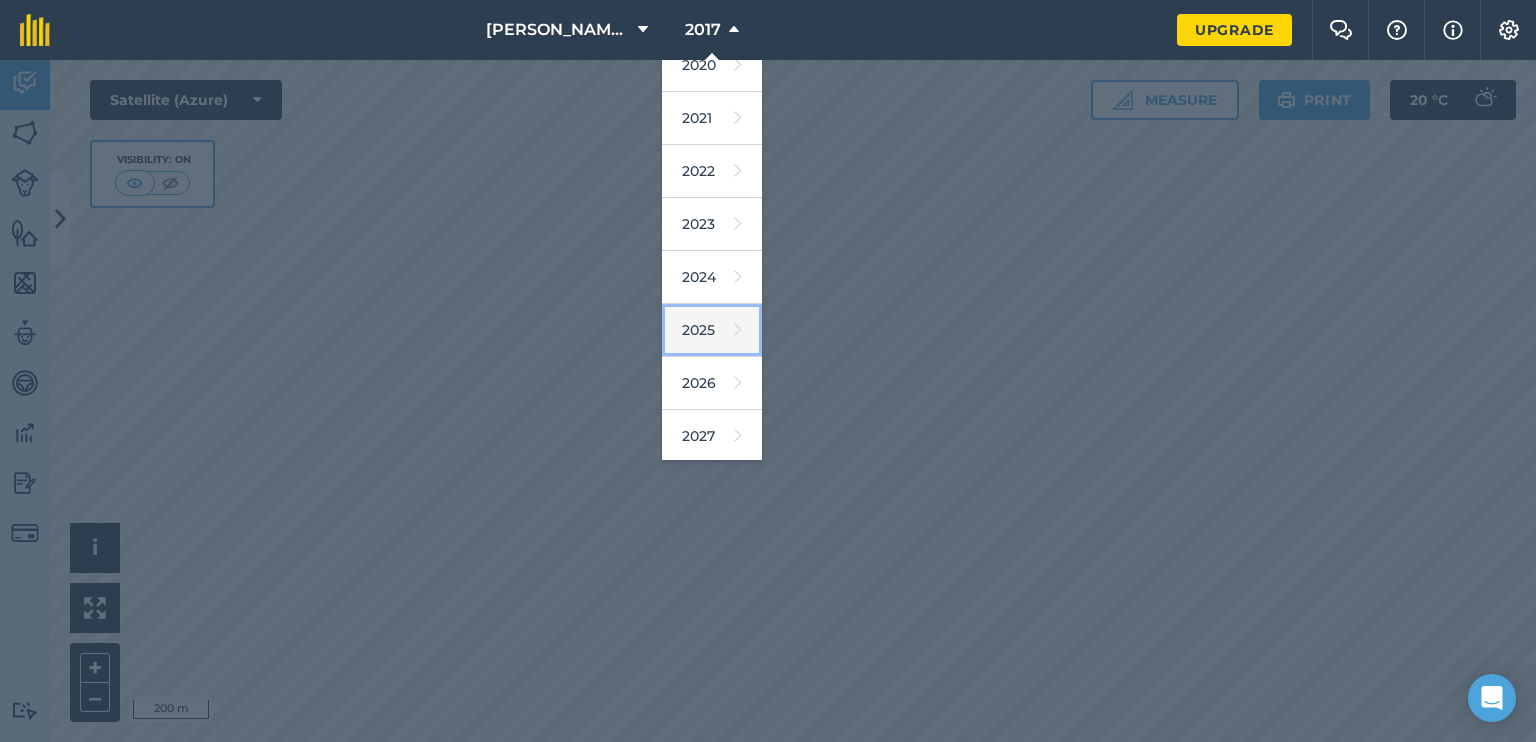 click on "2025" at bounding box center [712, 330] 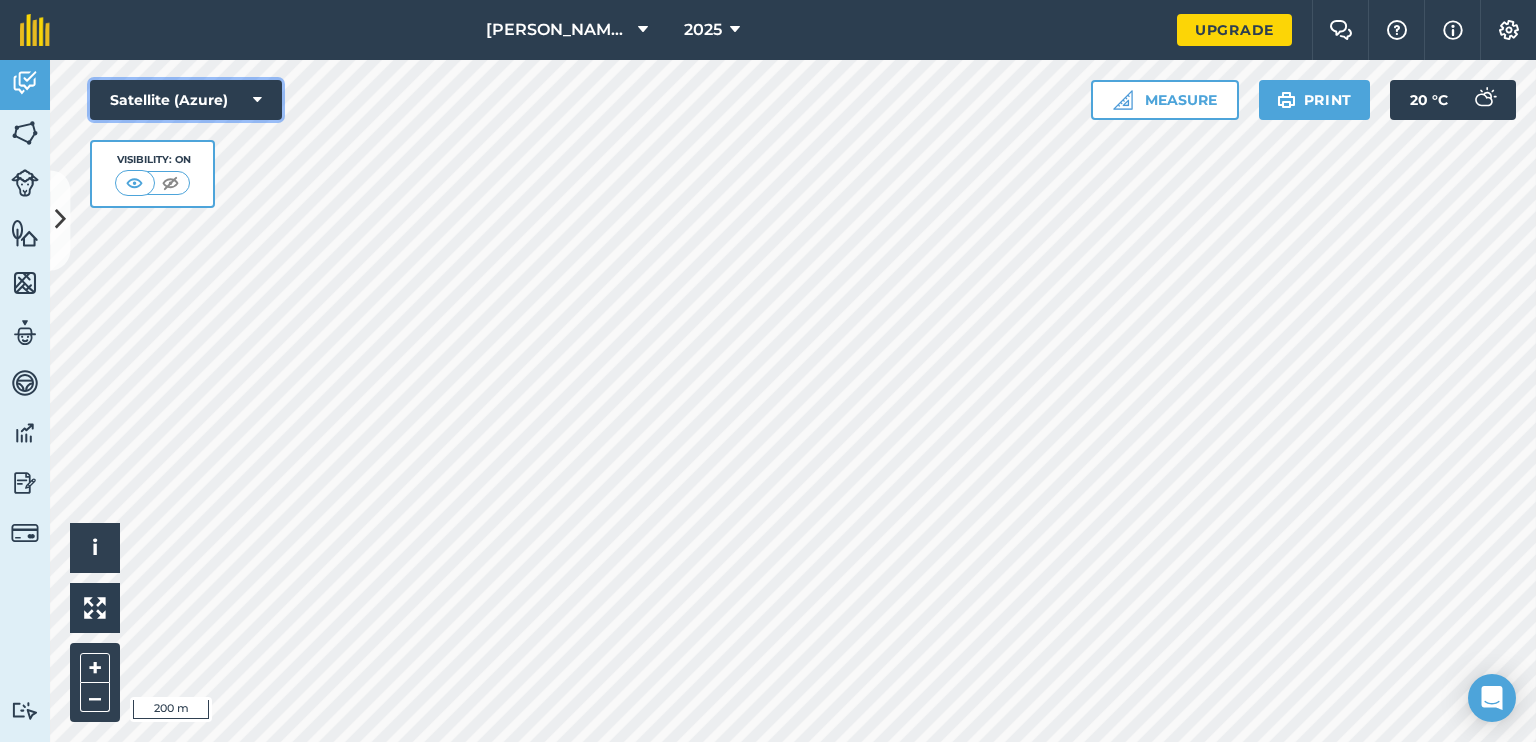 click at bounding box center (257, 100) 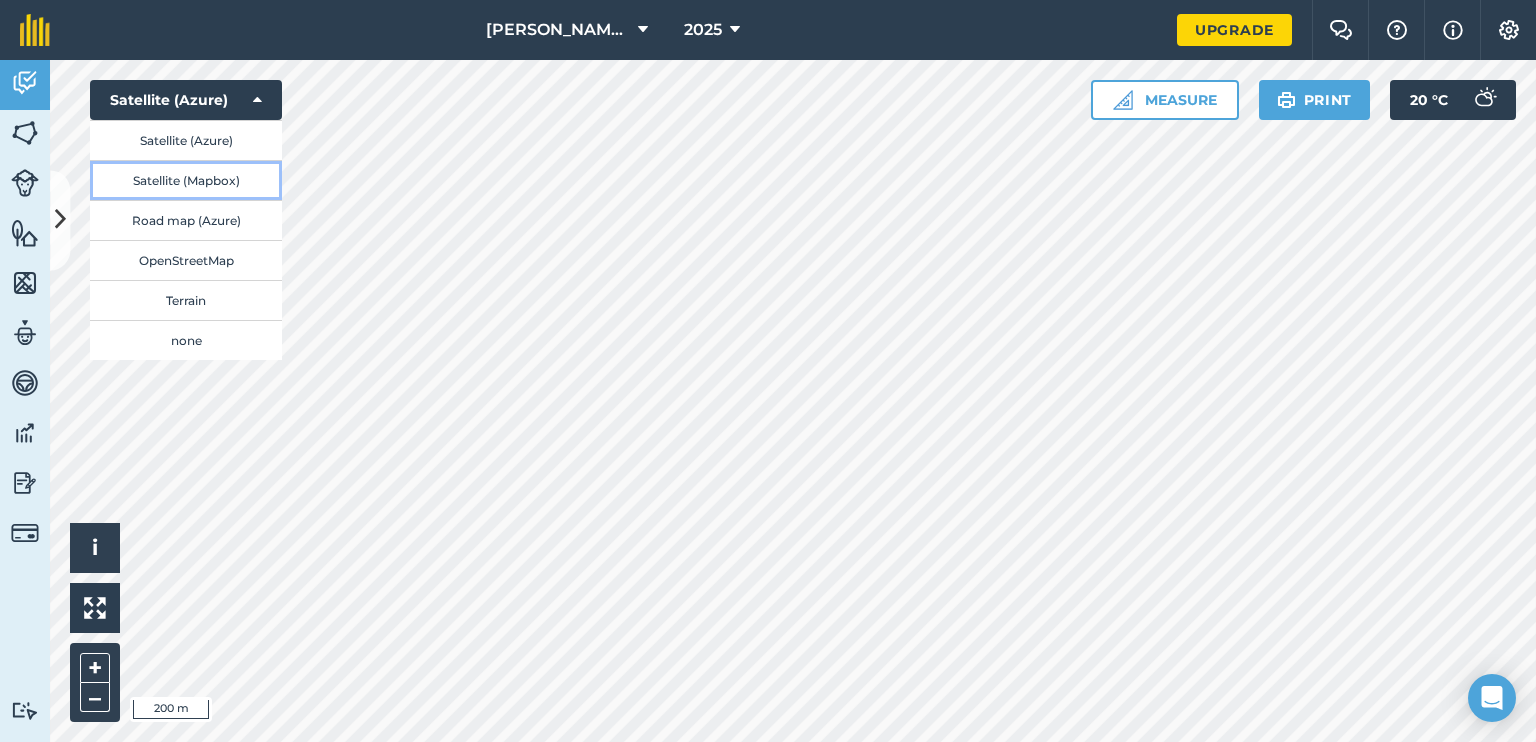 click on "Satellite (Mapbox)" at bounding box center (186, 180) 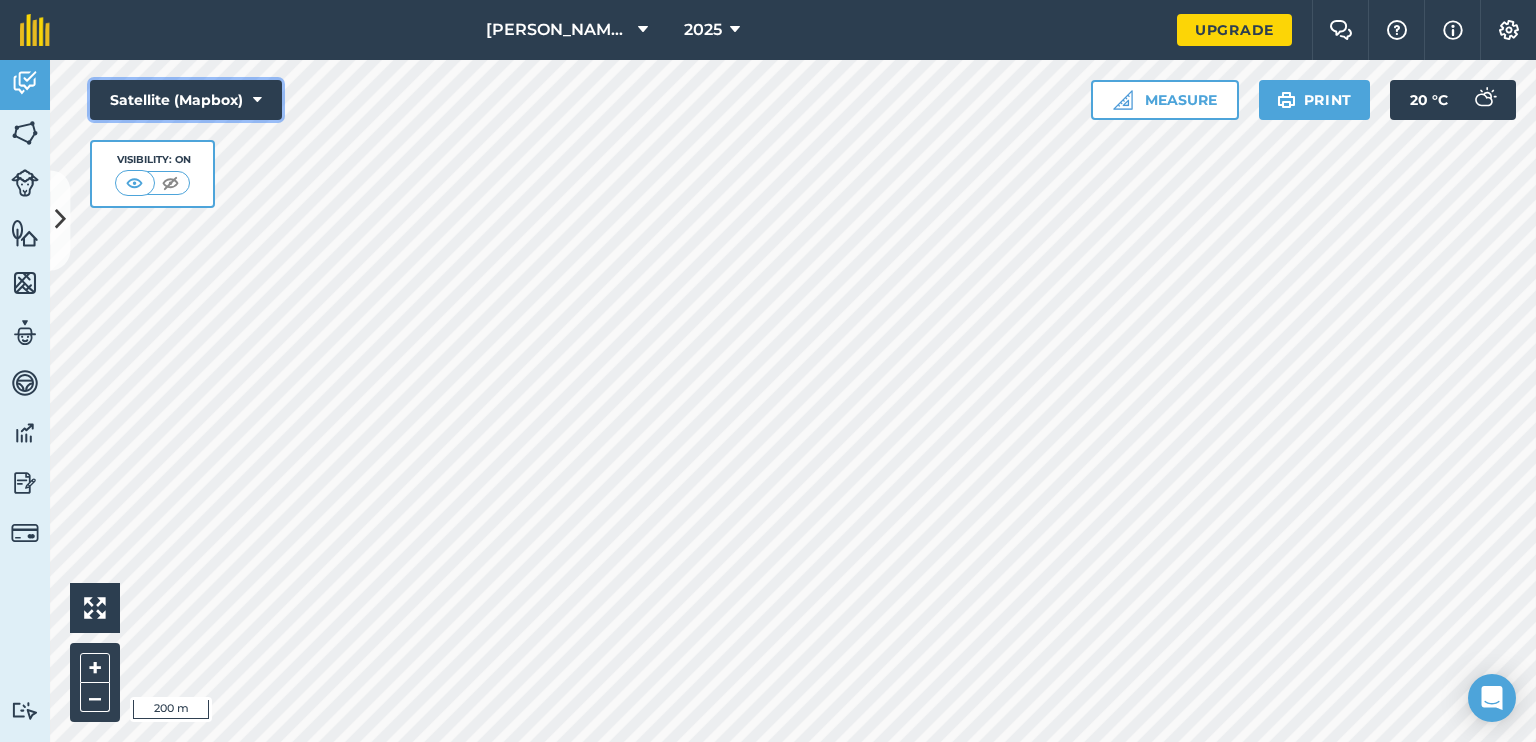 click on "Satellite (Mapbox)" at bounding box center [186, 100] 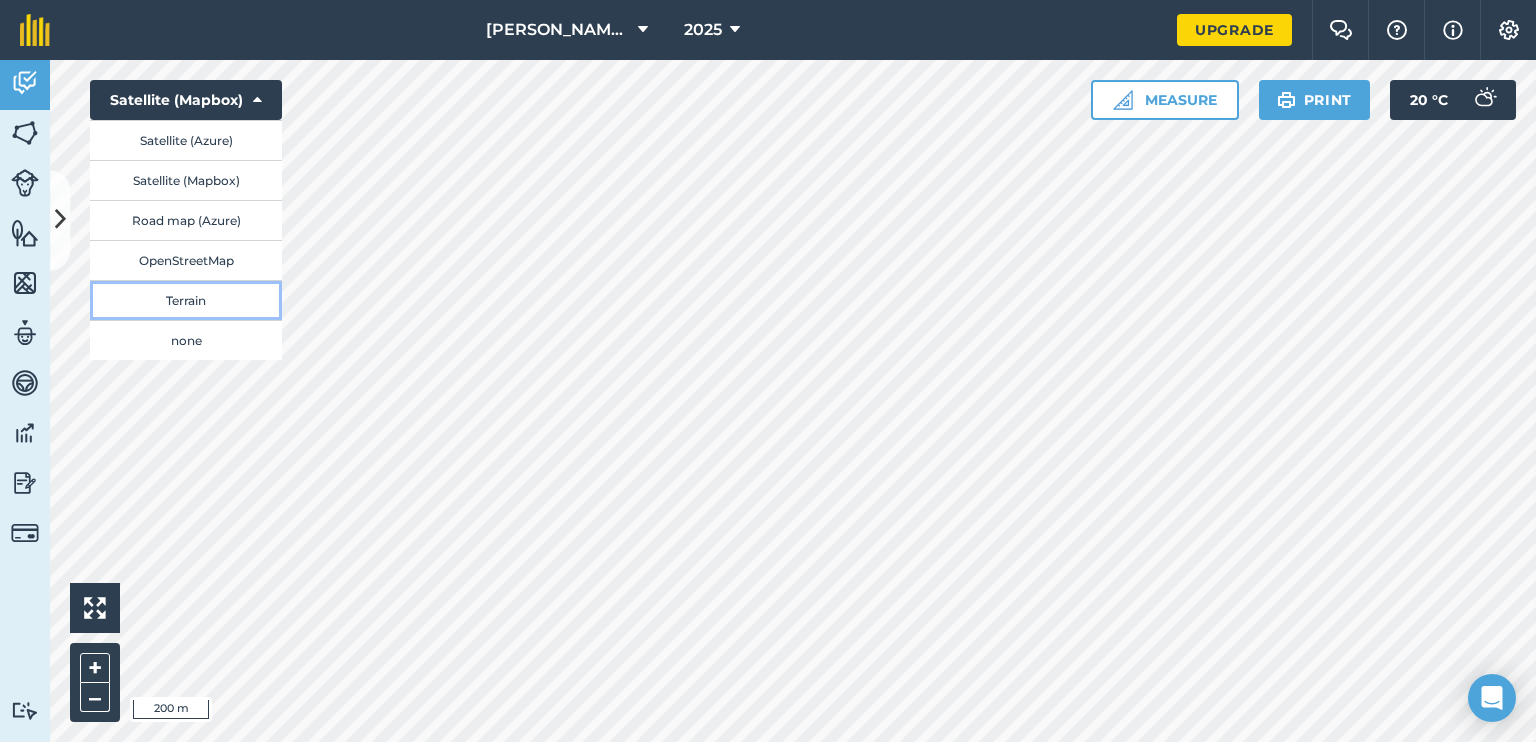 click on "Terrain" at bounding box center [186, 300] 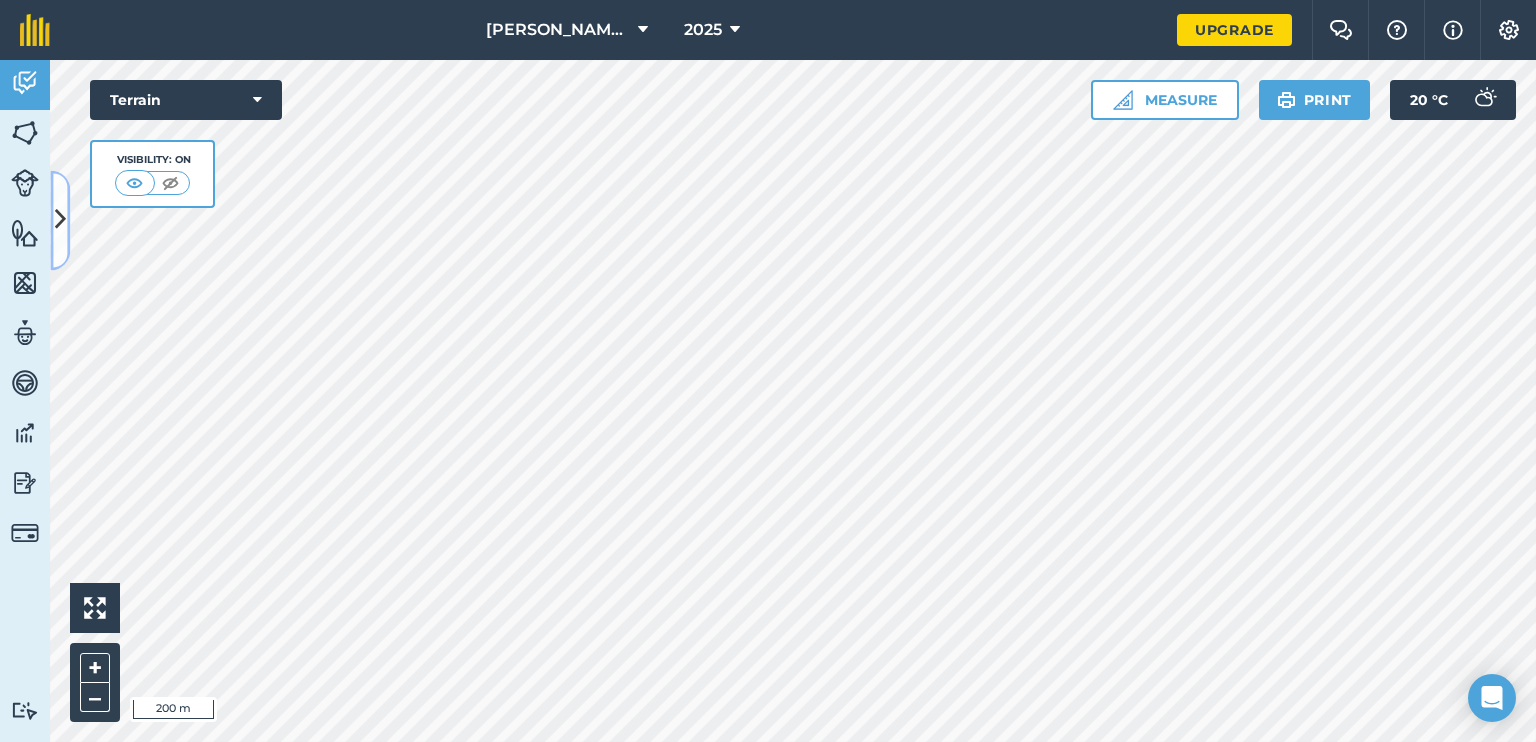 click at bounding box center [60, 220] 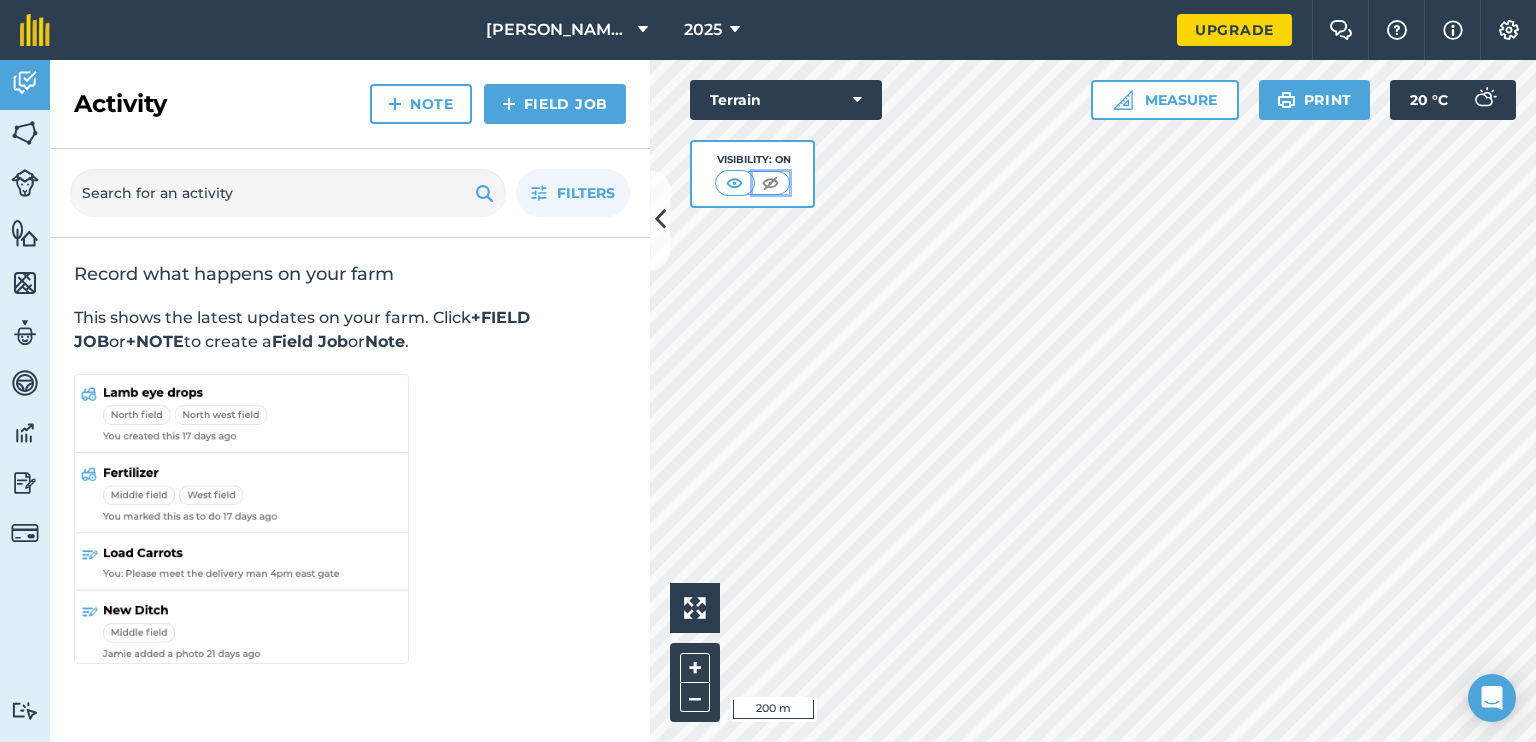 click at bounding box center [770, 183] 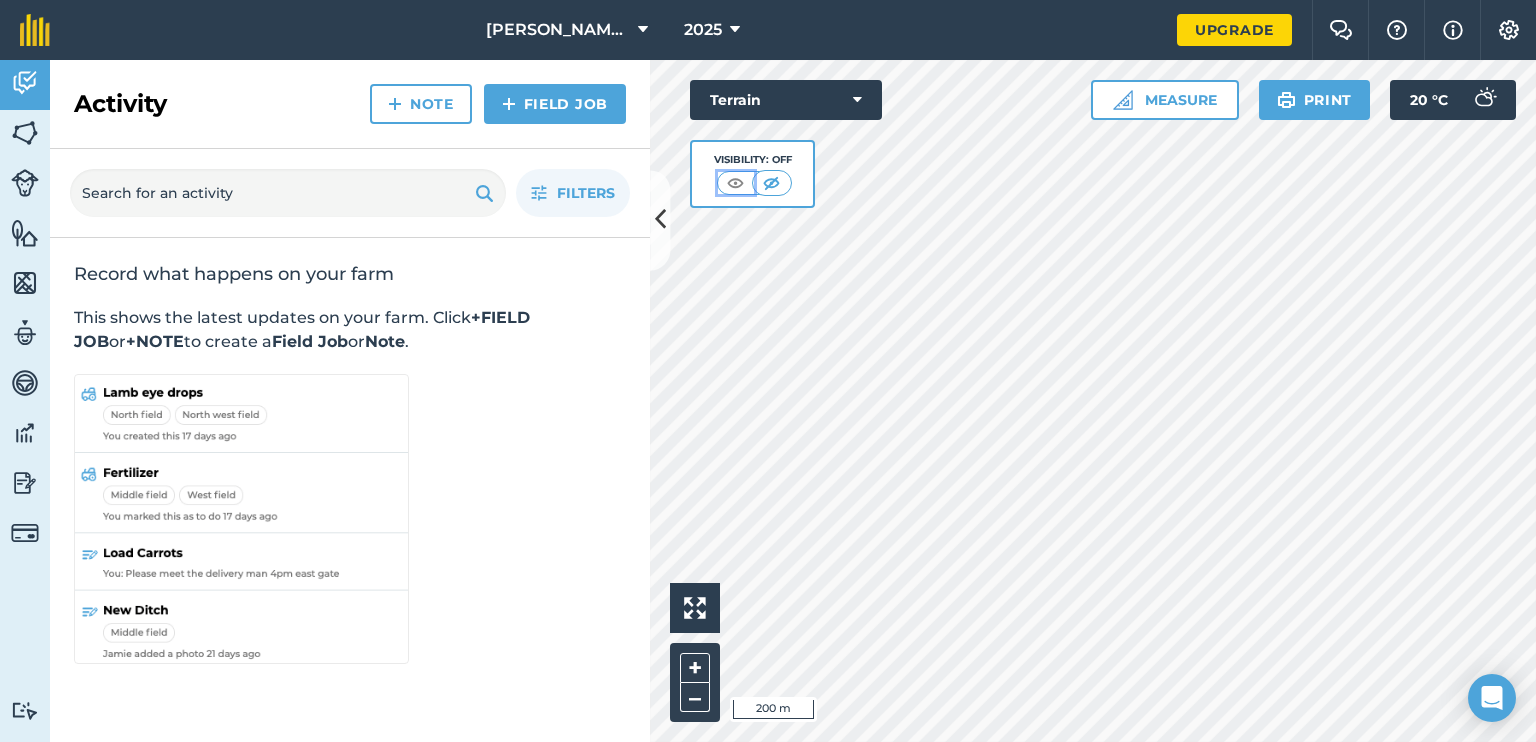 click at bounding box center (735, 183) 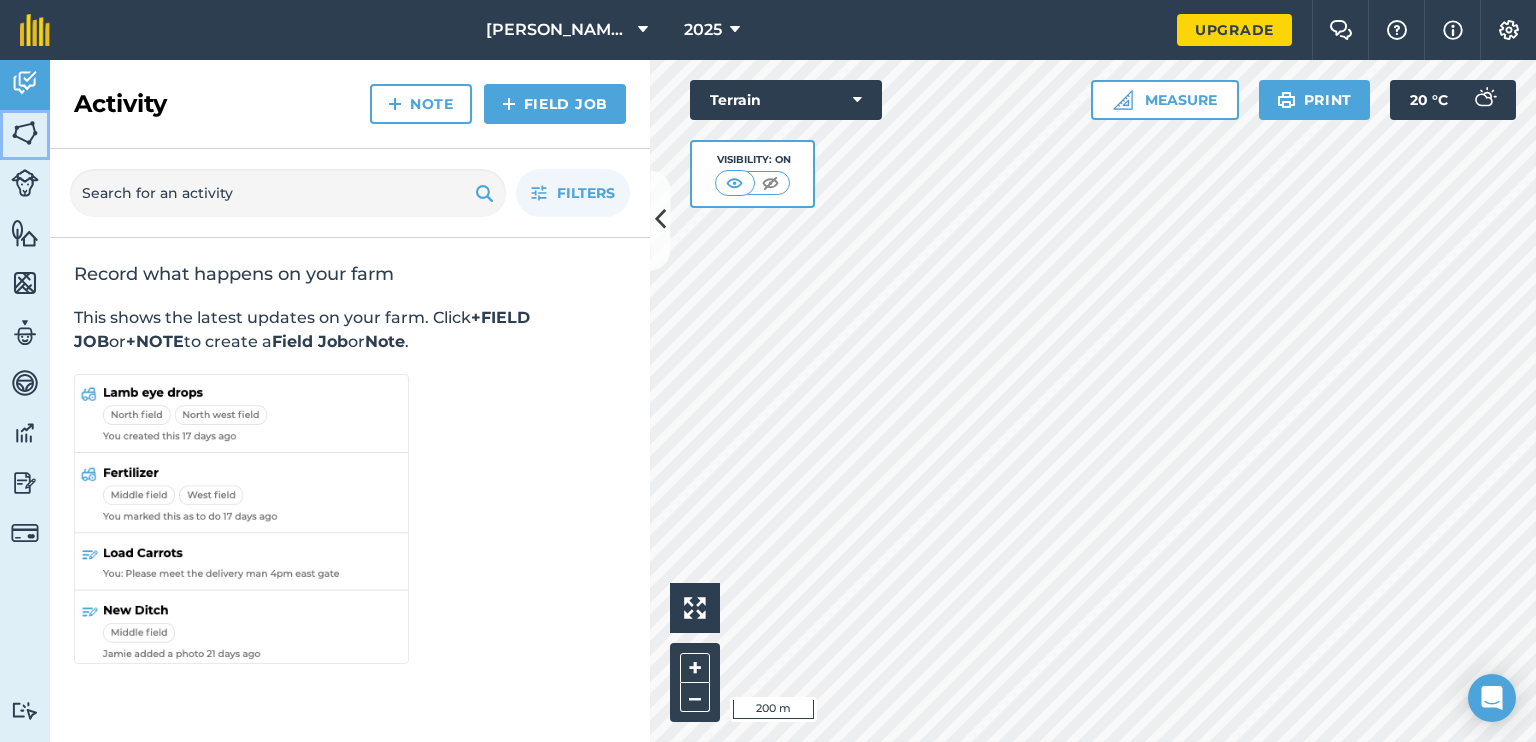 click at bounding box center (25, 133) 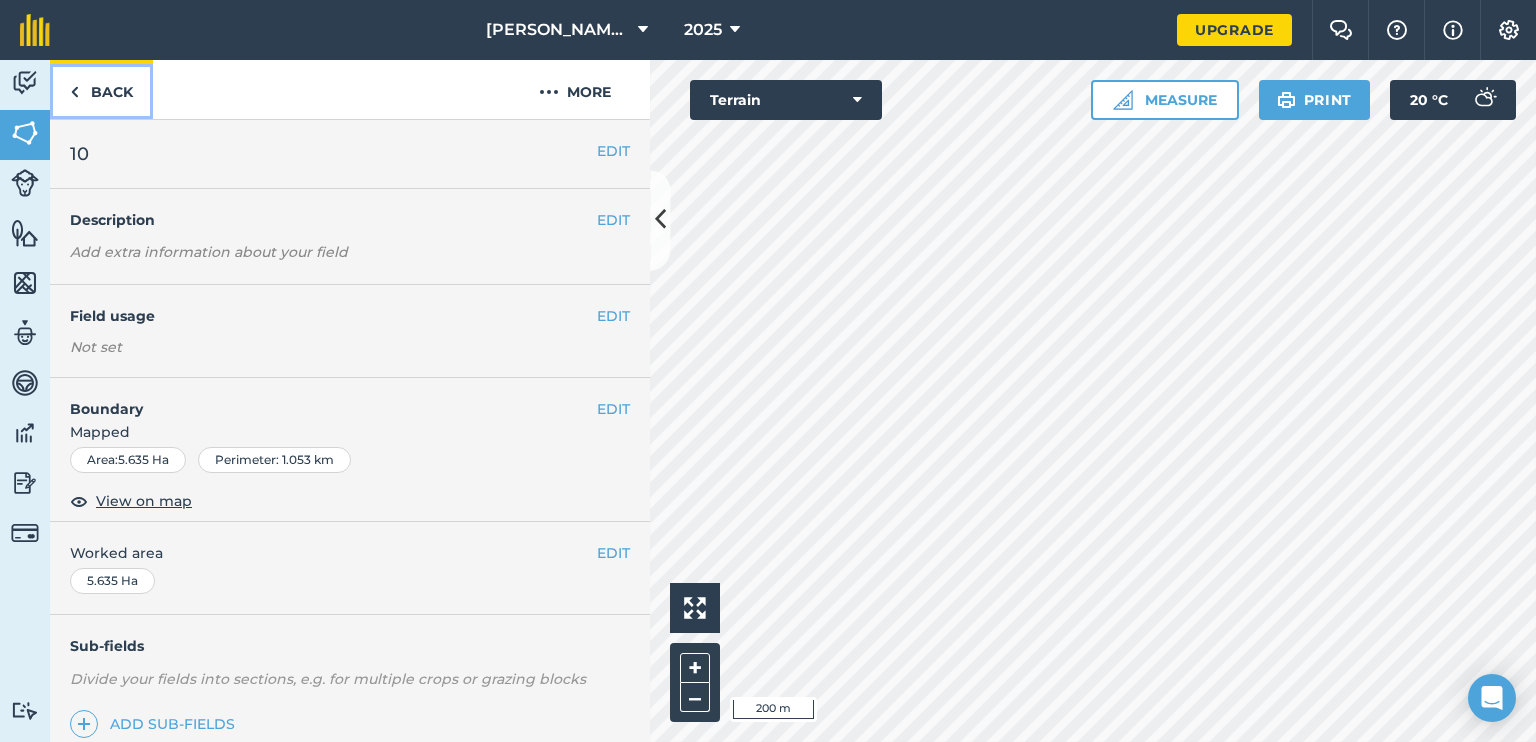 click at bounding box center (74, 92) 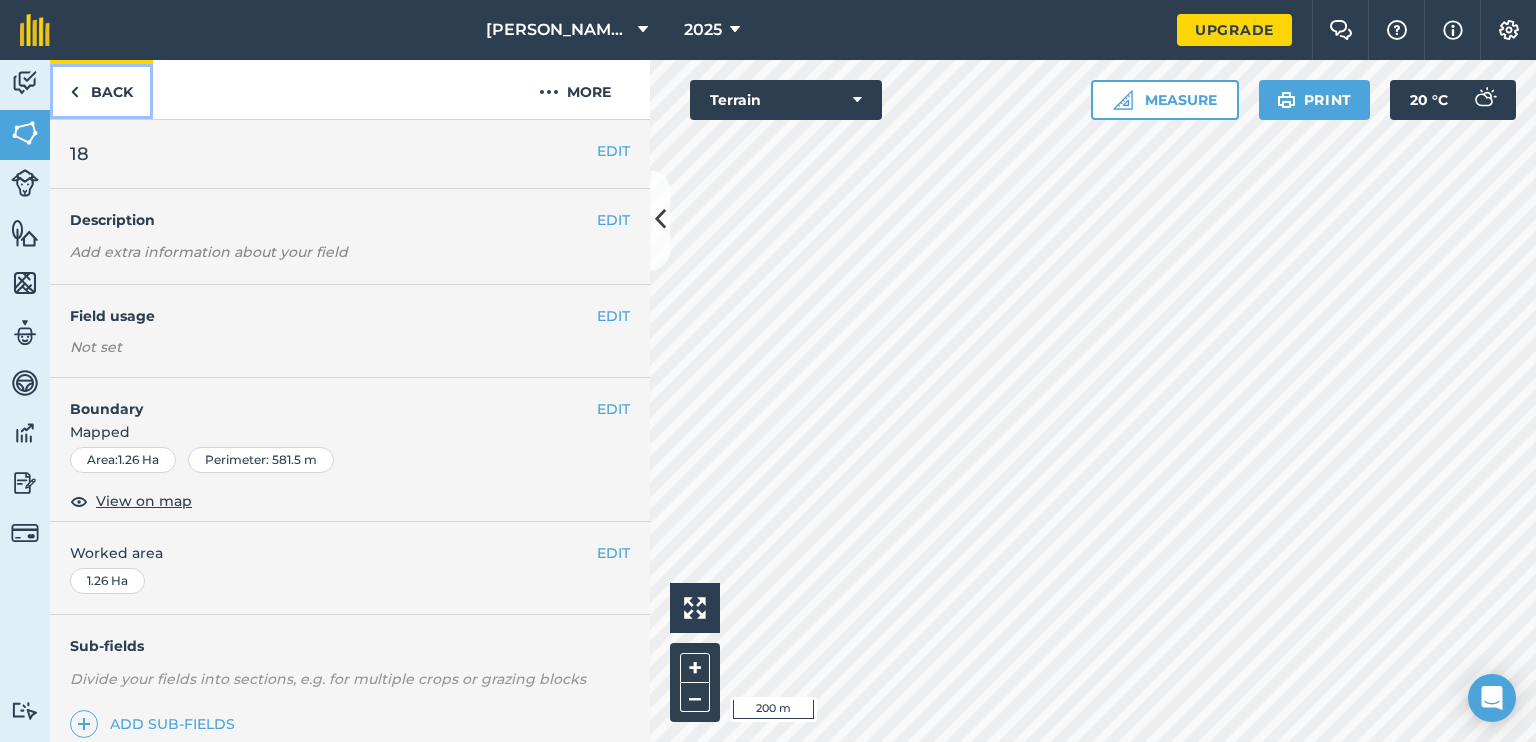 click on "Back" at bounding box center [101, 89] 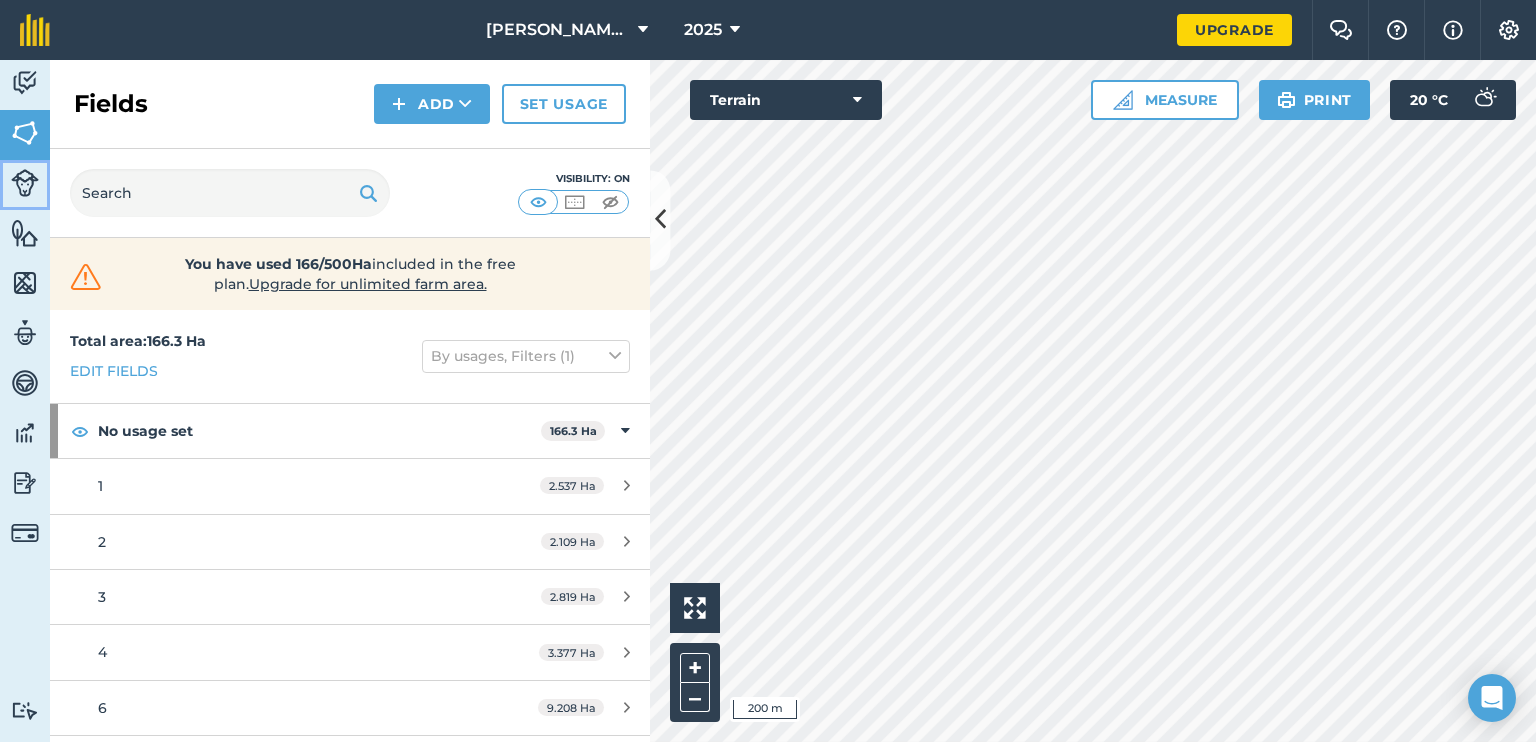 click at bounding box center (25, 183) 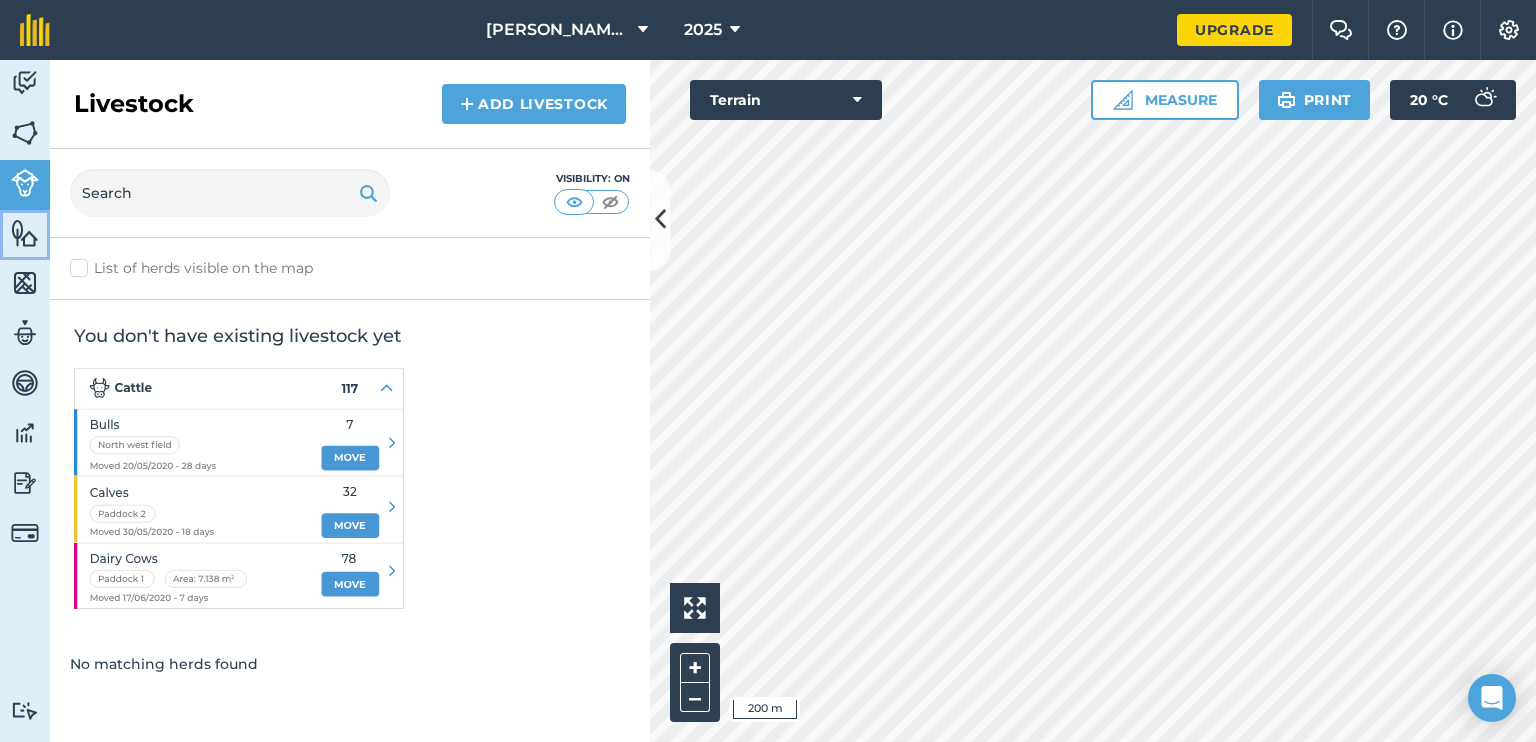 click at bounding box center (25, 233) 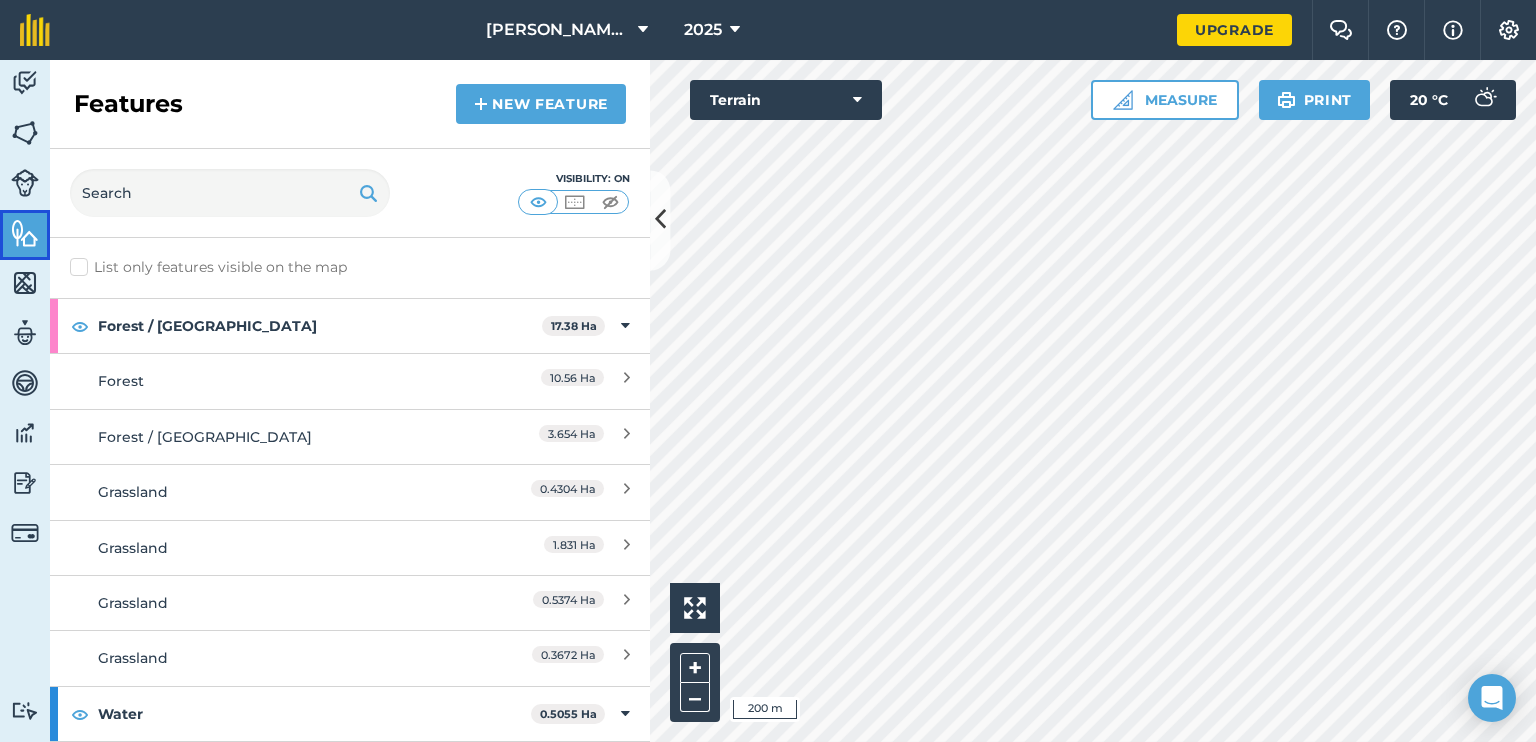 scroll, scrollTop: 0, scrollLeft: 0, axis: both 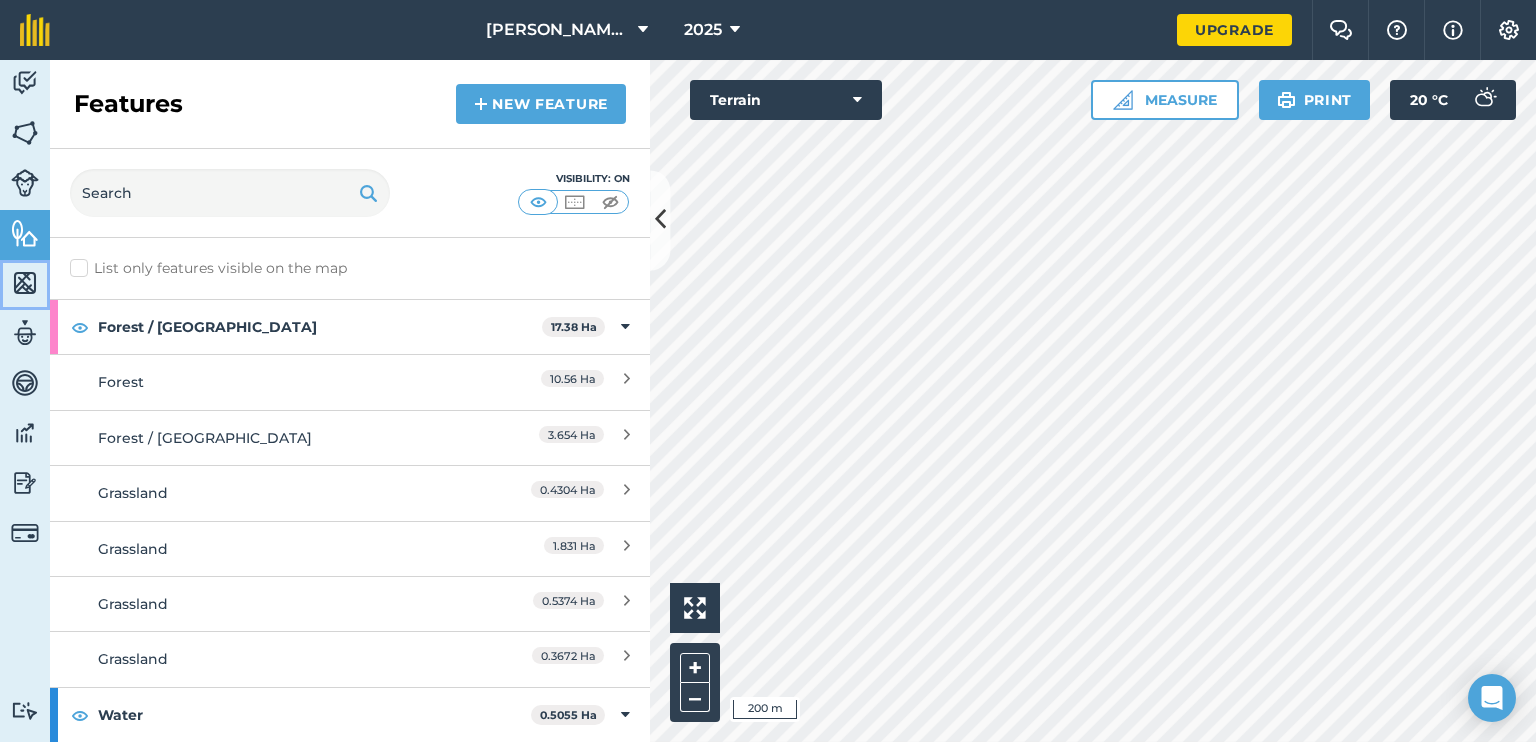click at bounding box center [25, 283] 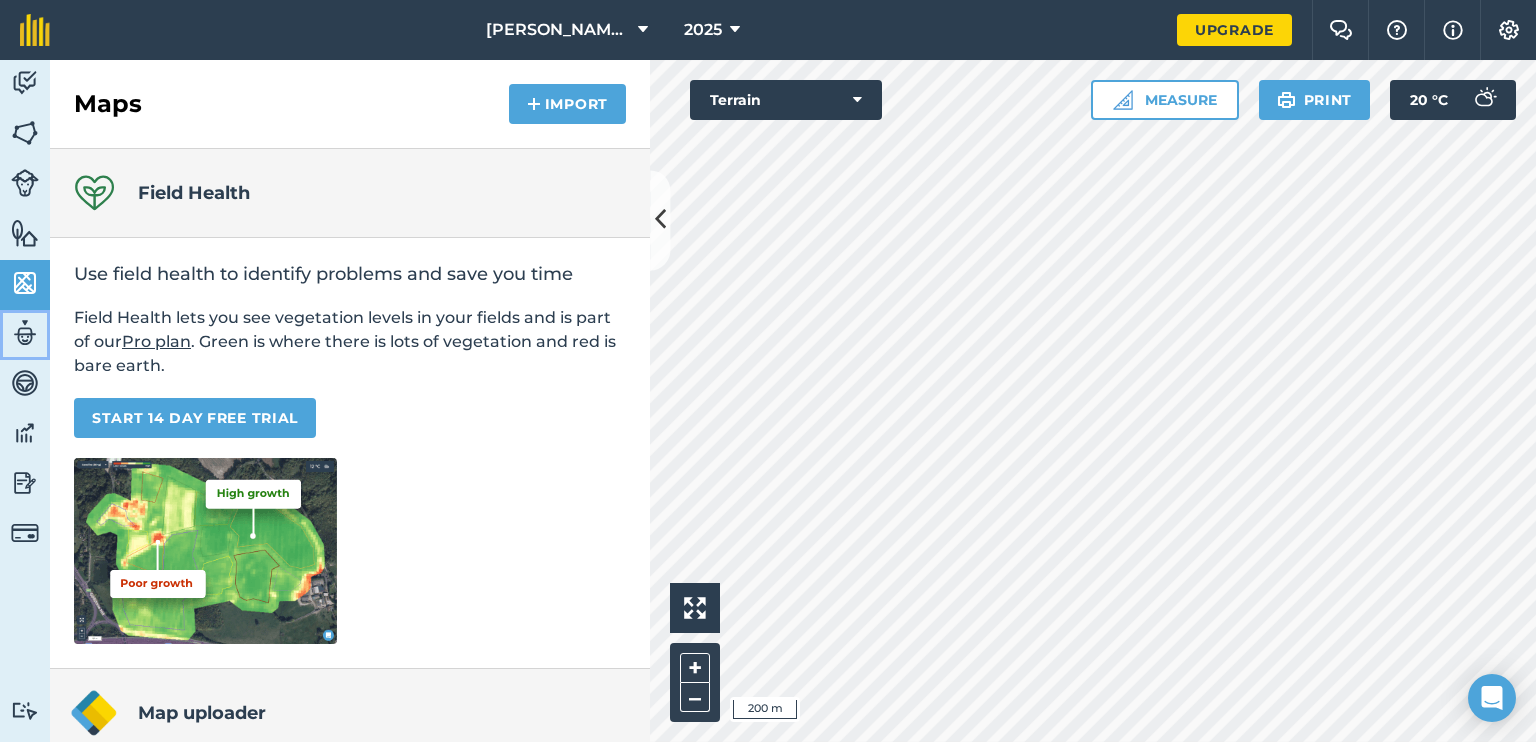 click at bounding box center [25, 333] 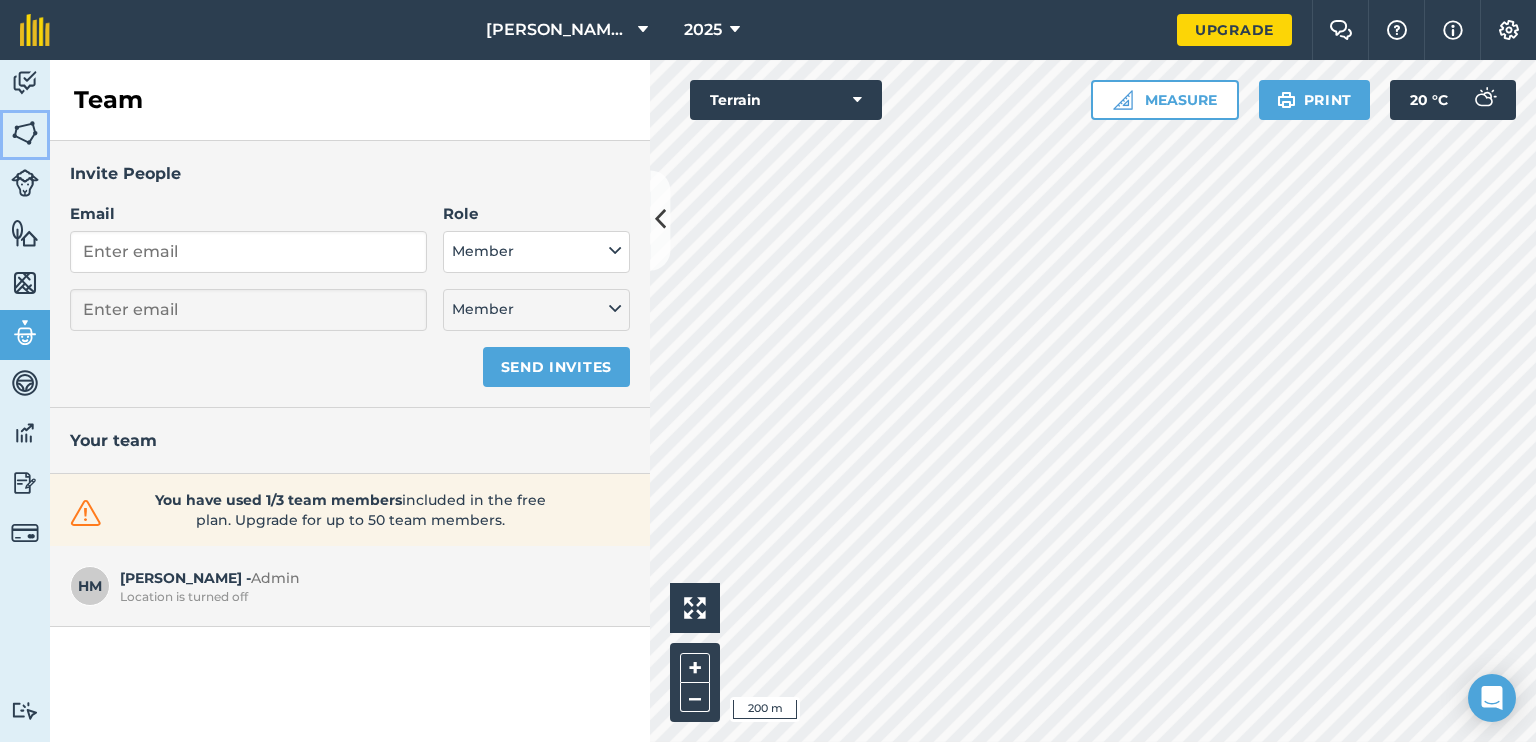 click at bounding box center (25, 133) 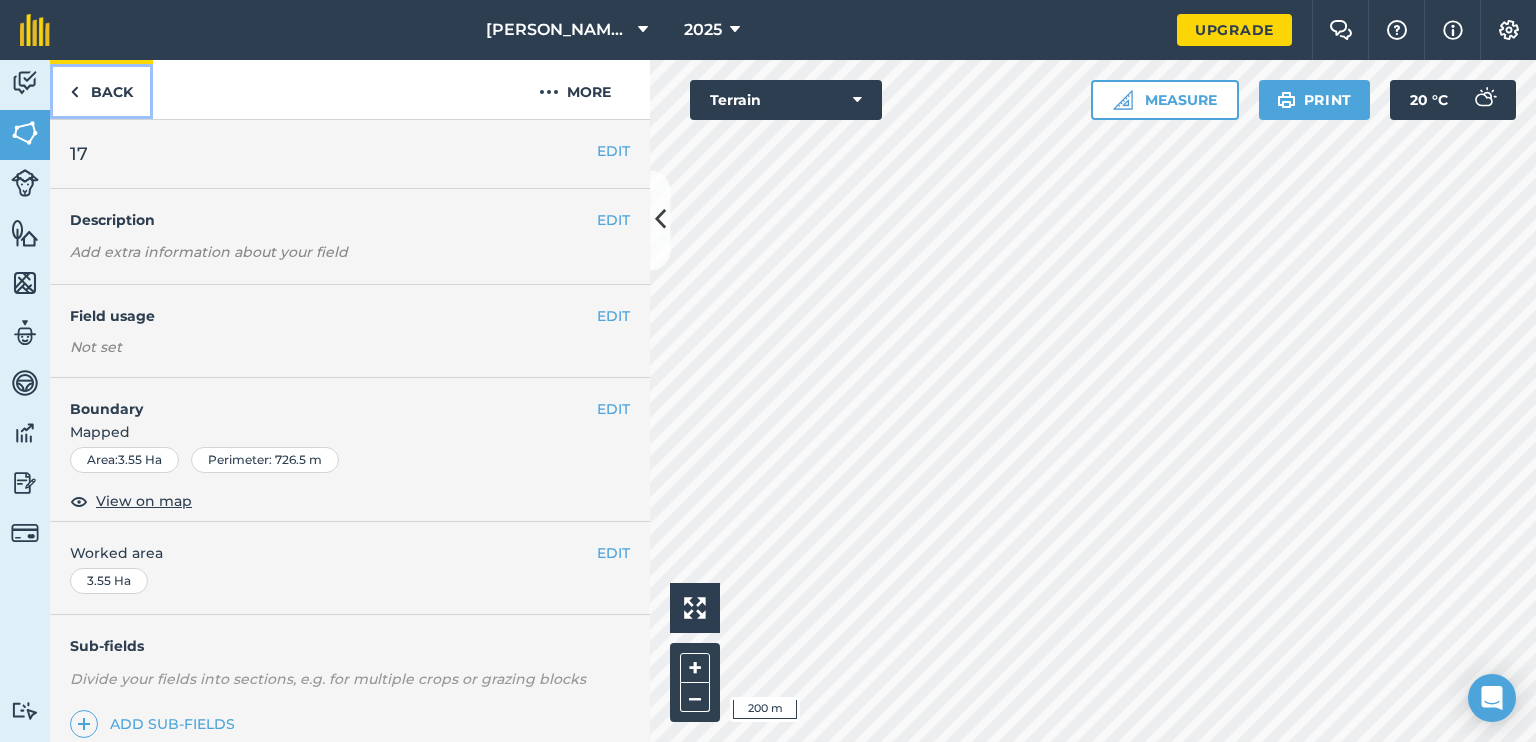 click at bounding box center [74, 92] 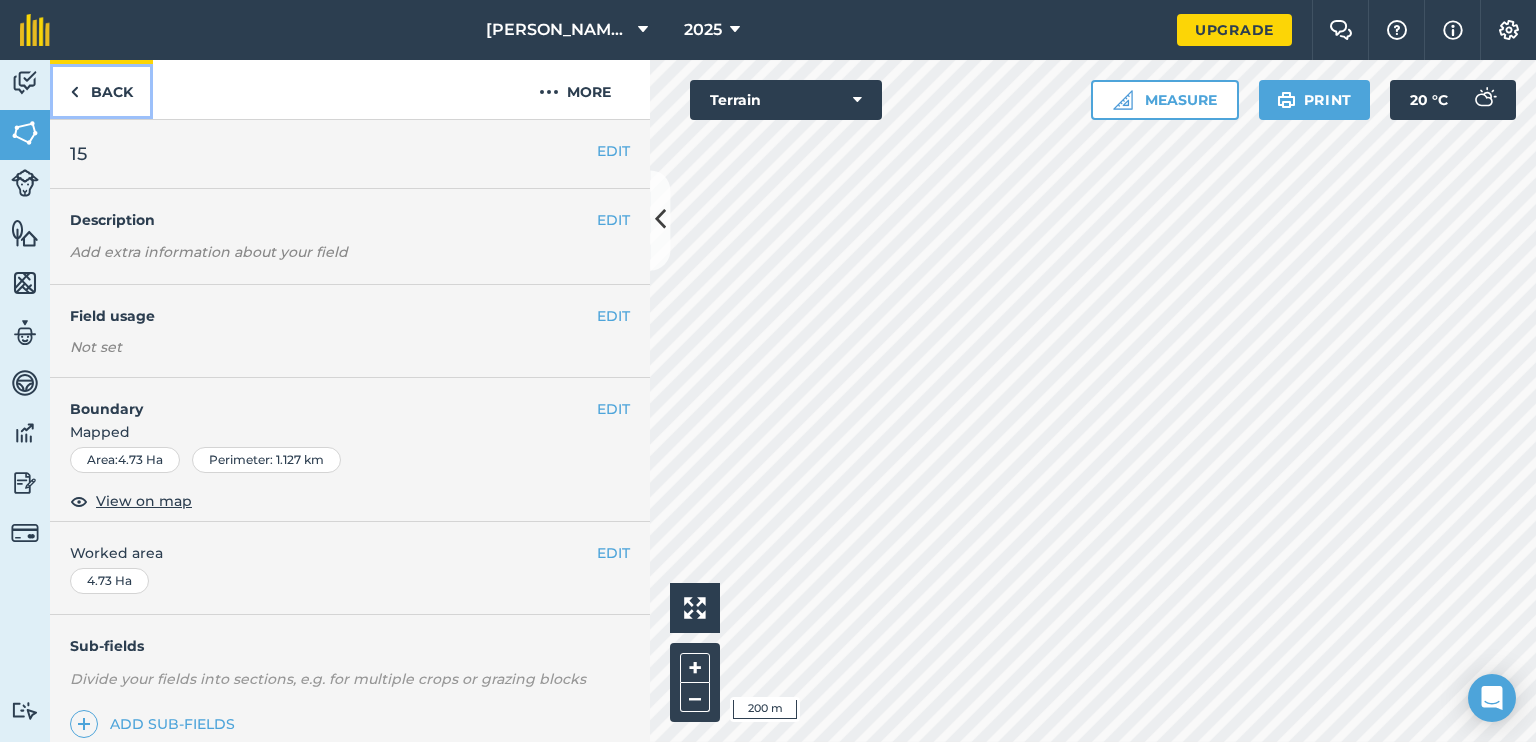 click on "Back" at bounding box center [101, 89] 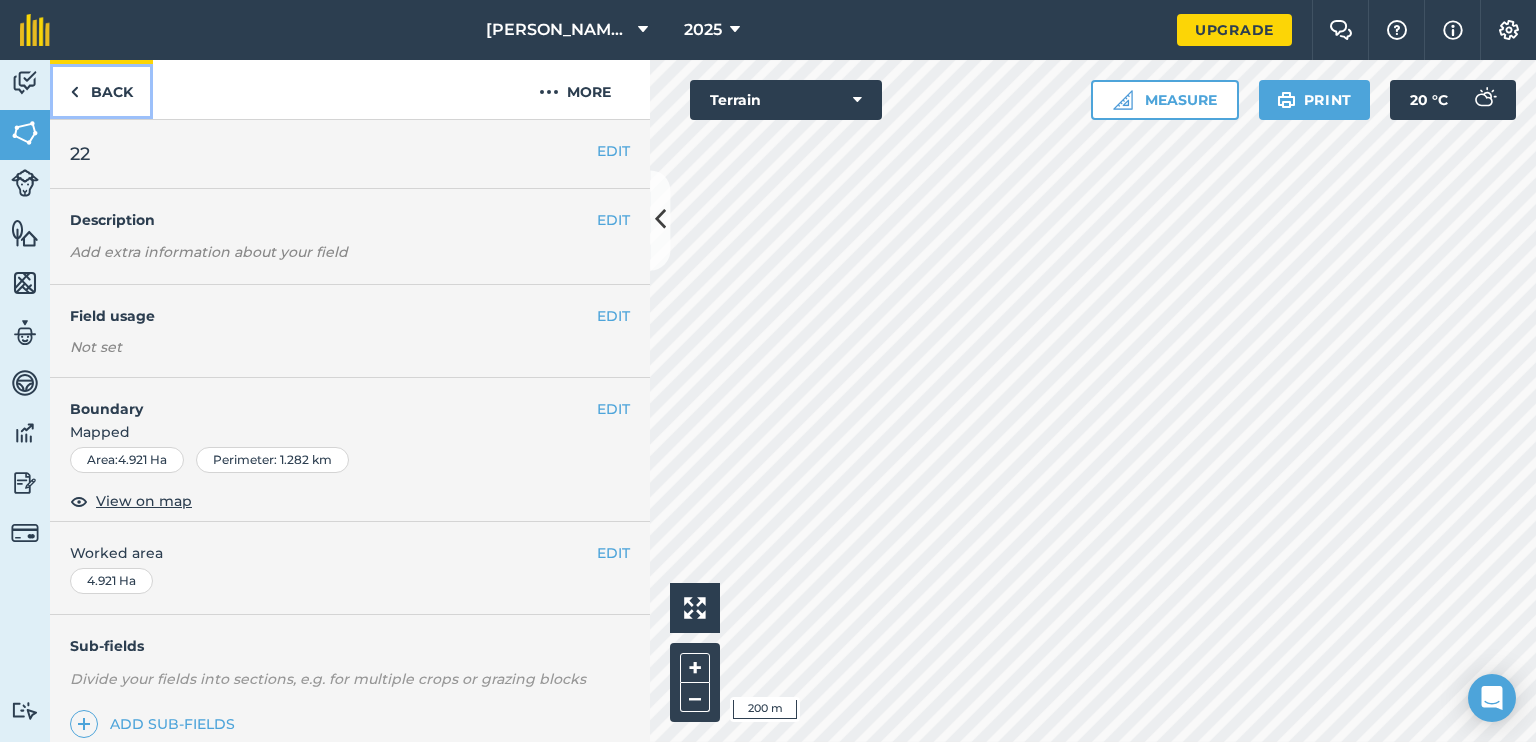 click at bounding box center [74, 92] 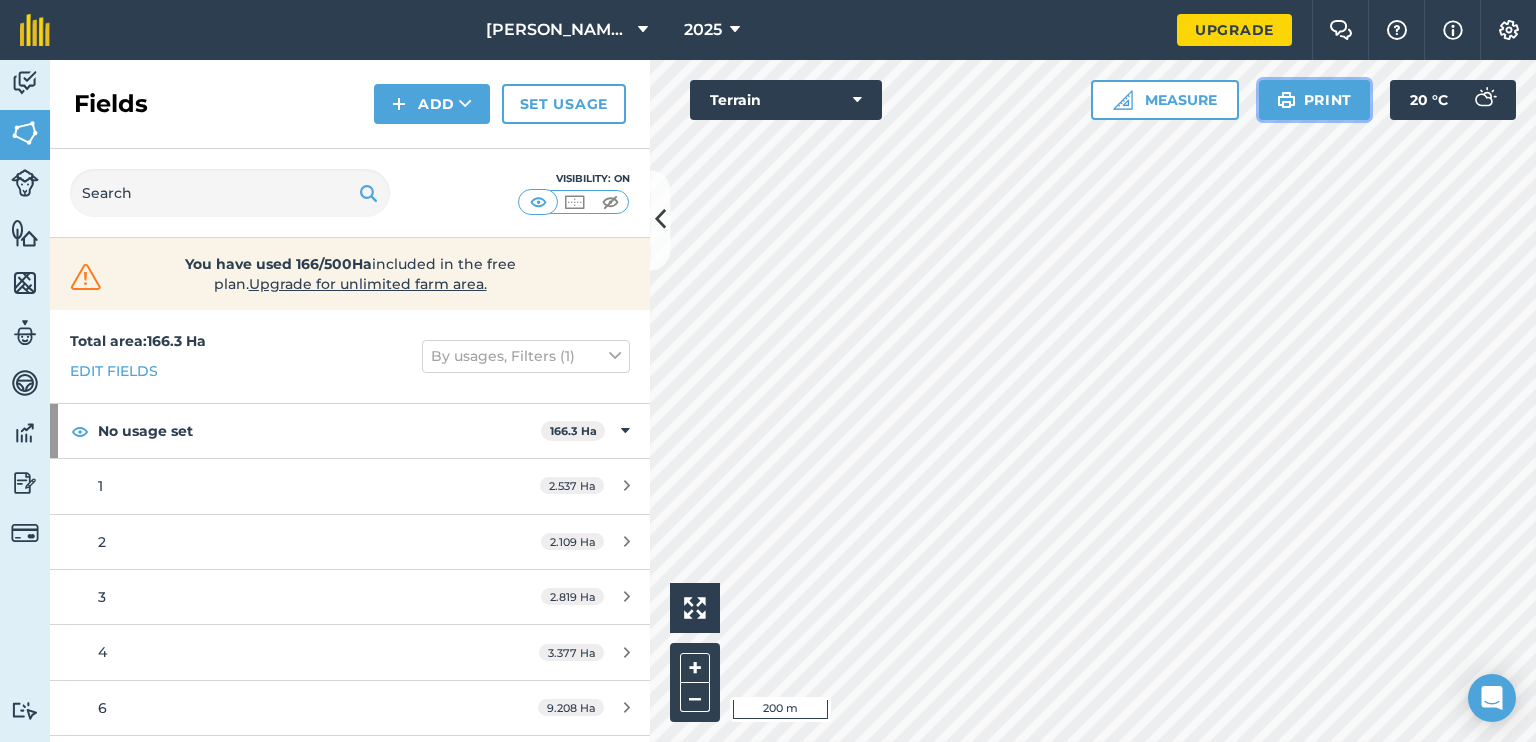 click at bounding box center (1286, 100) 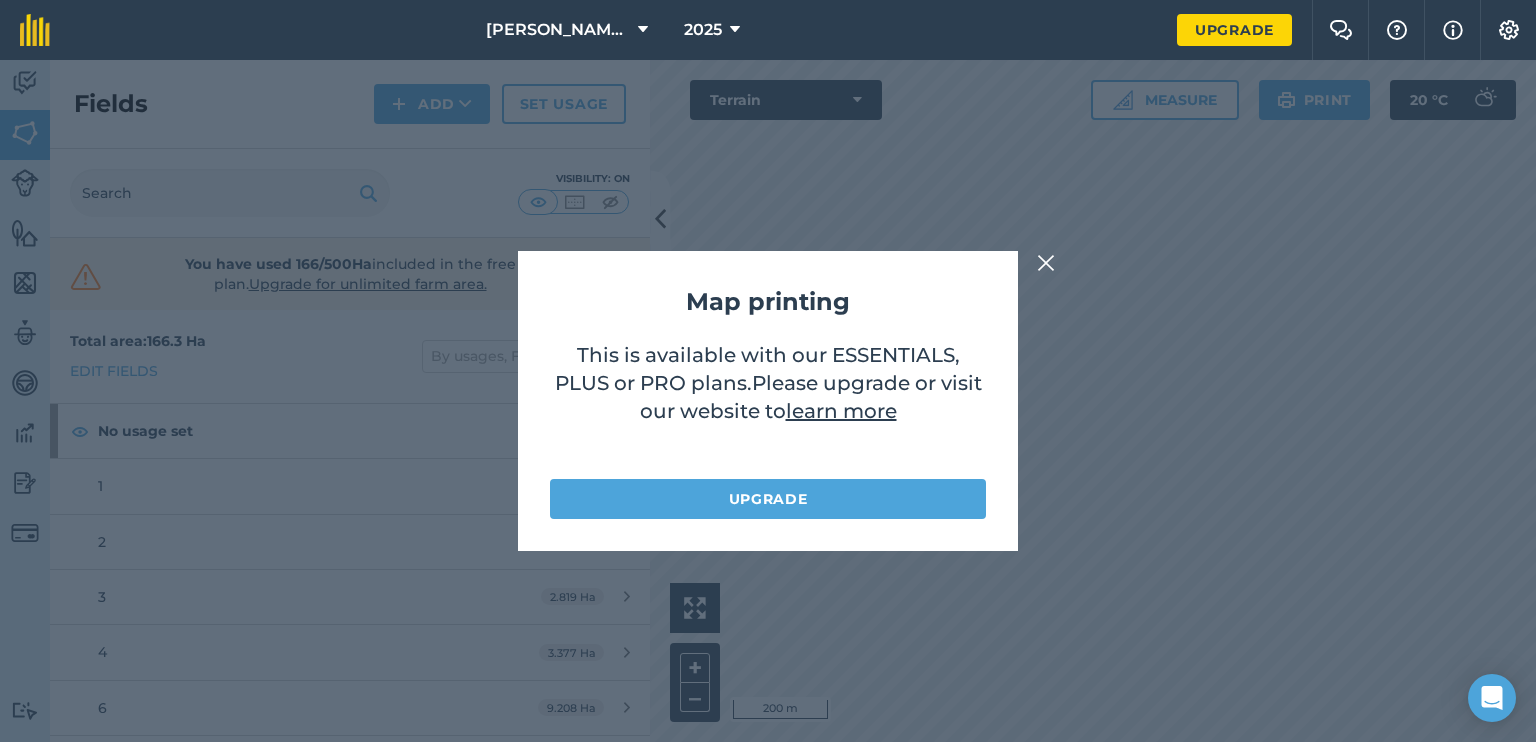 click at bounding box center (1046, 263) 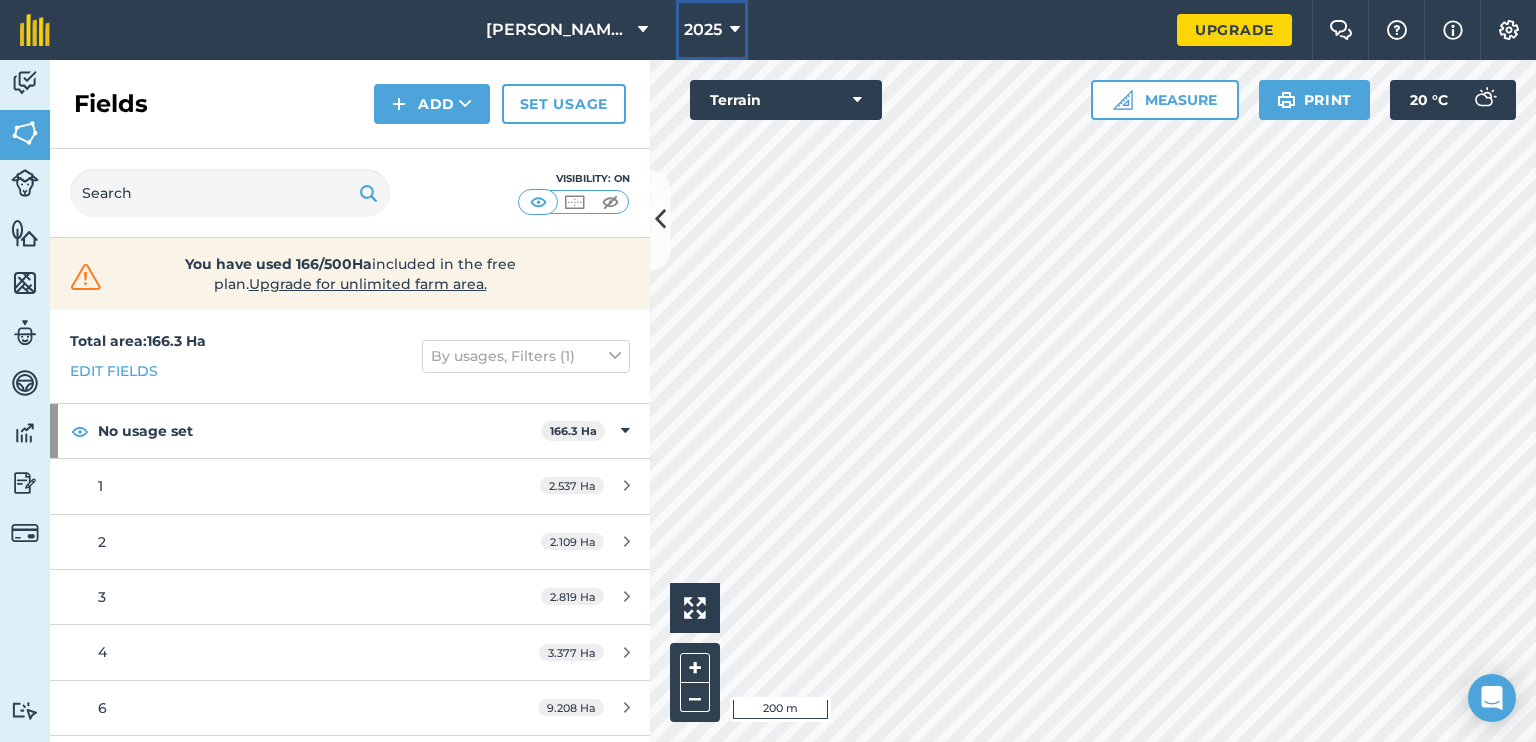 click on "2025" at bounding box center [712, 30] 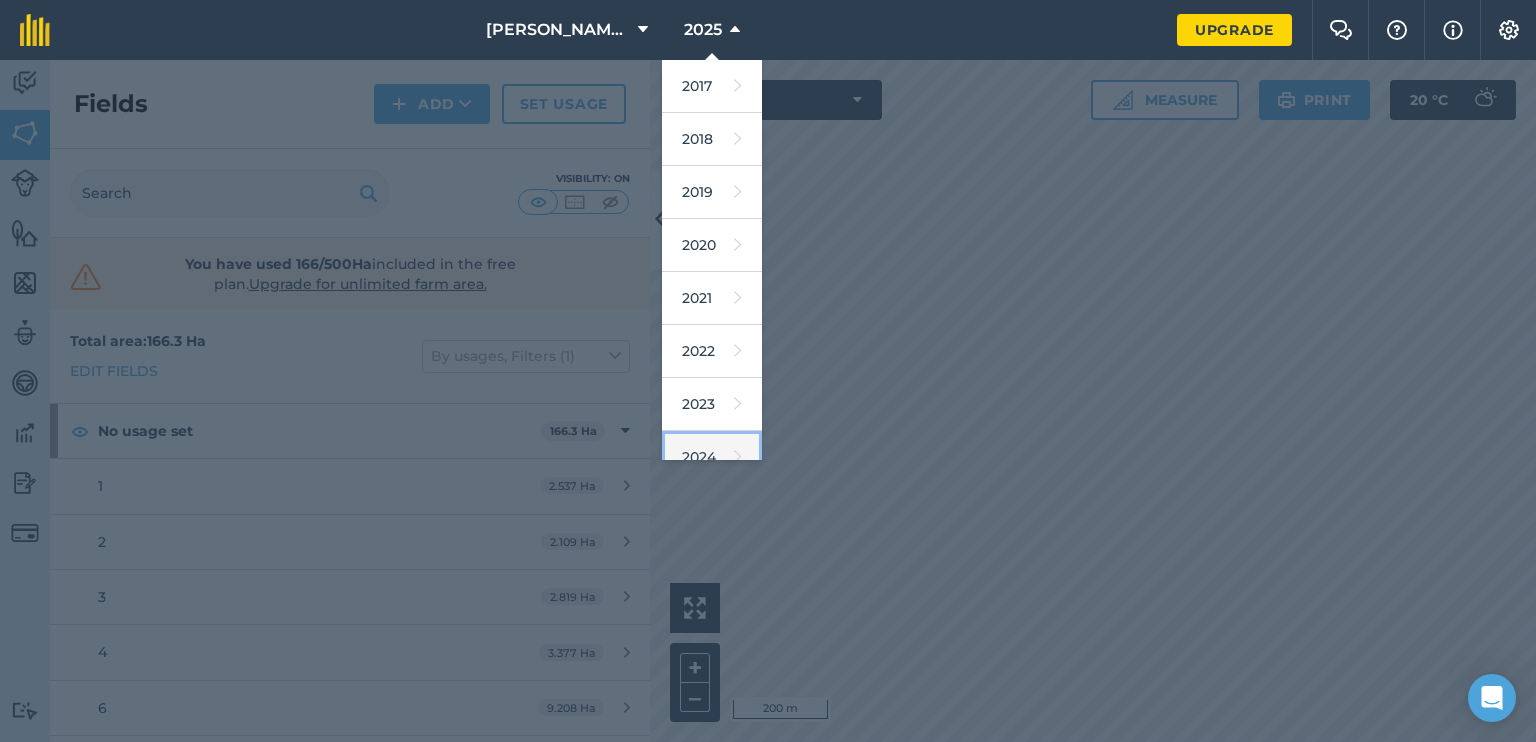 click on "2024" at bounding box center [712, 457] 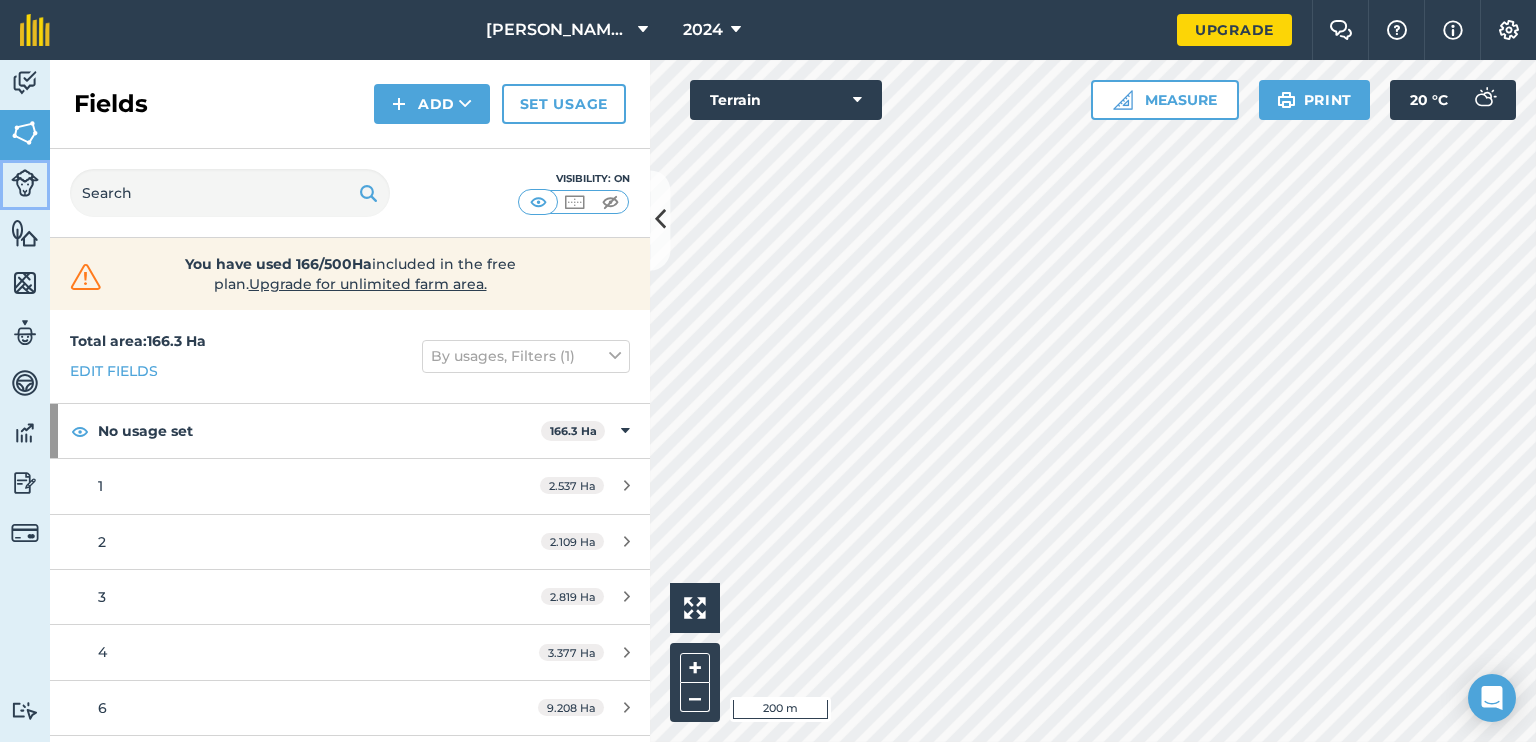 click at bounding box center (25, 183) 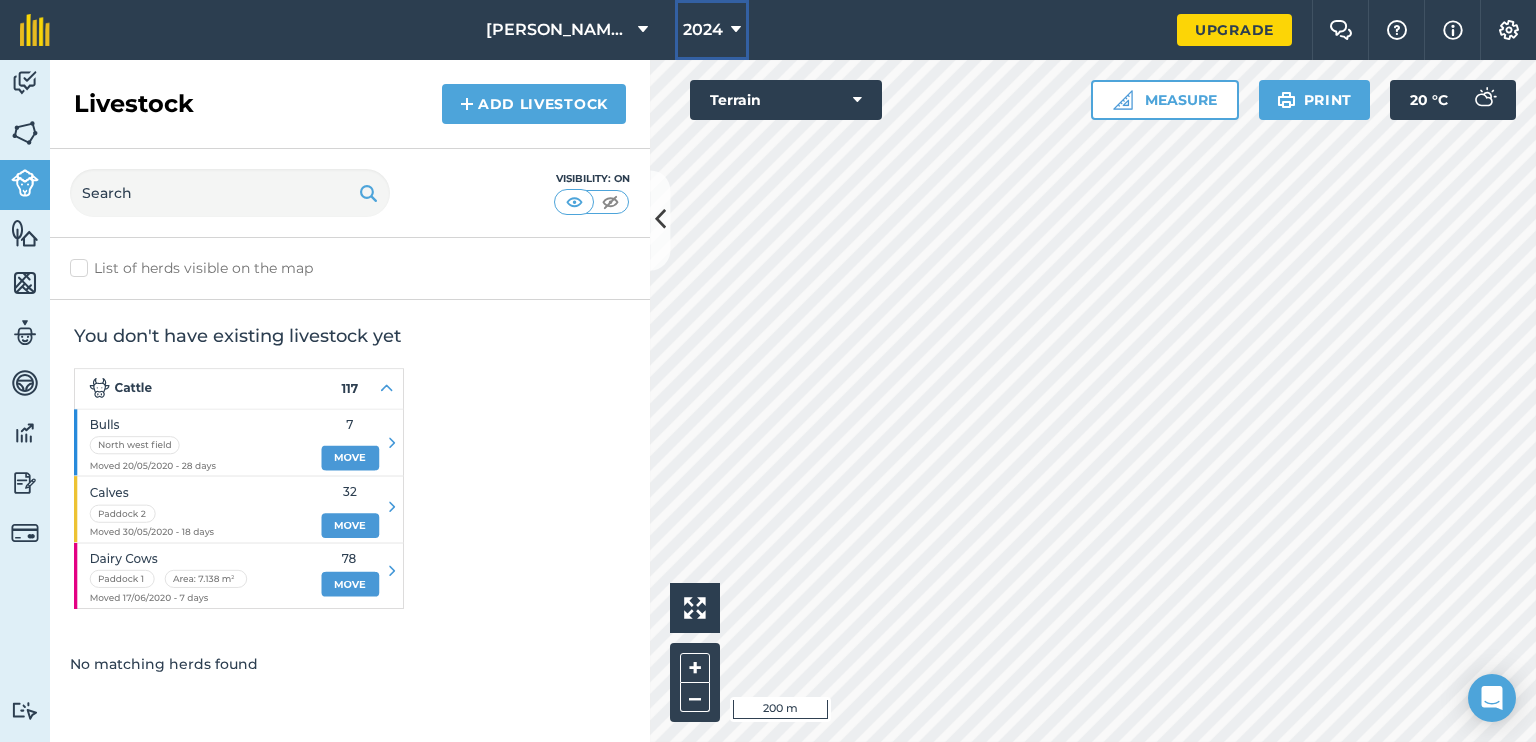 click at bounding box center (736, 30) 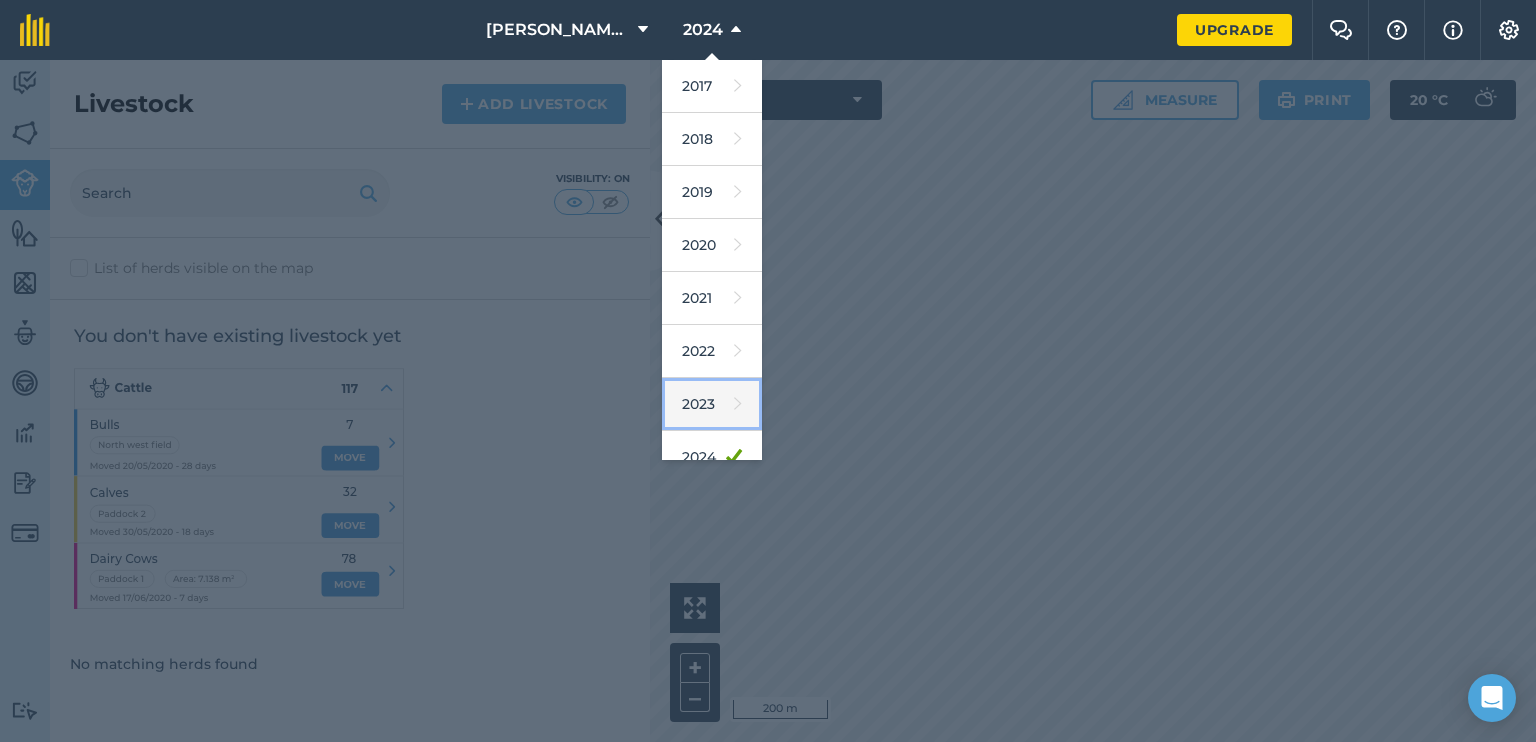 click on "2023" at bounding box center (712, 404) 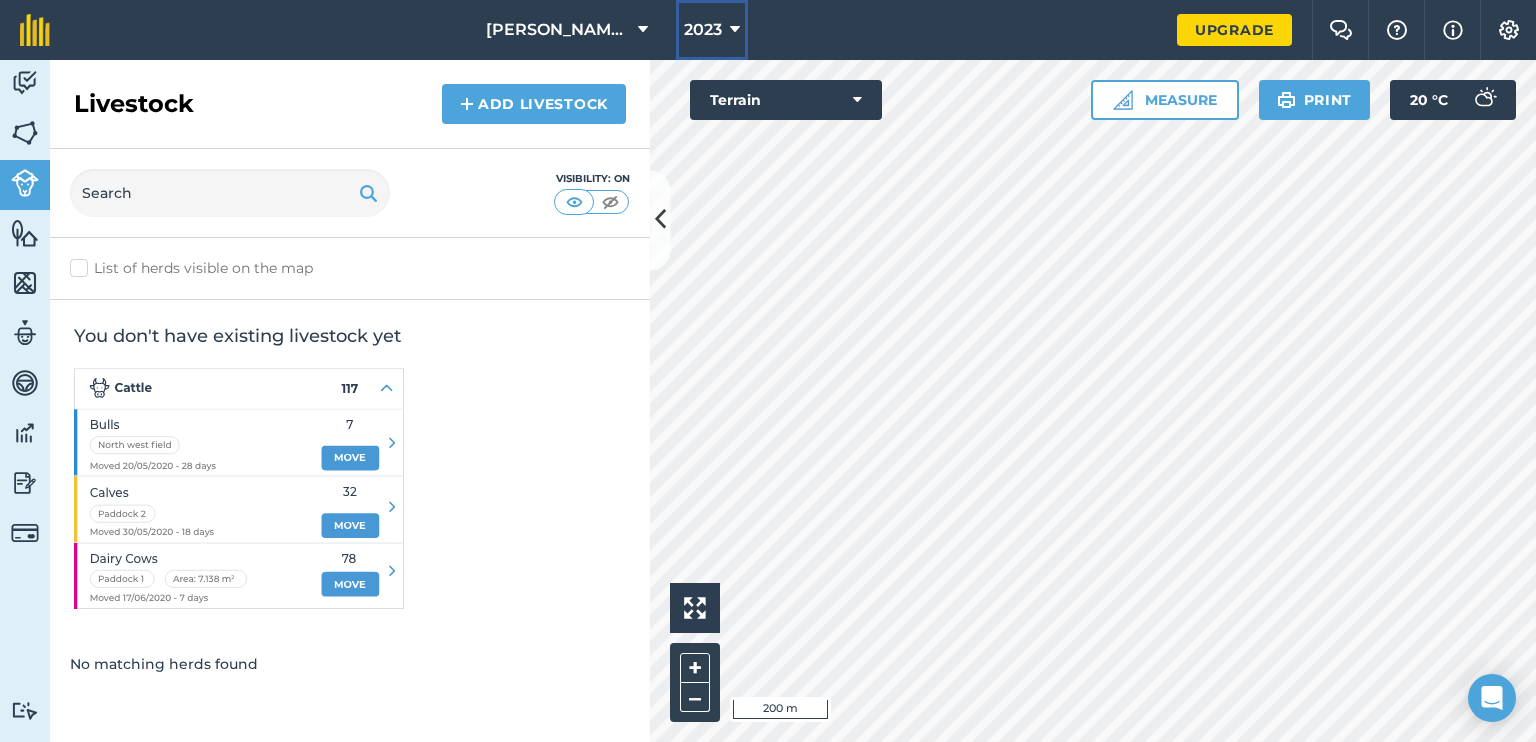 click at bounding box center (735, 30) 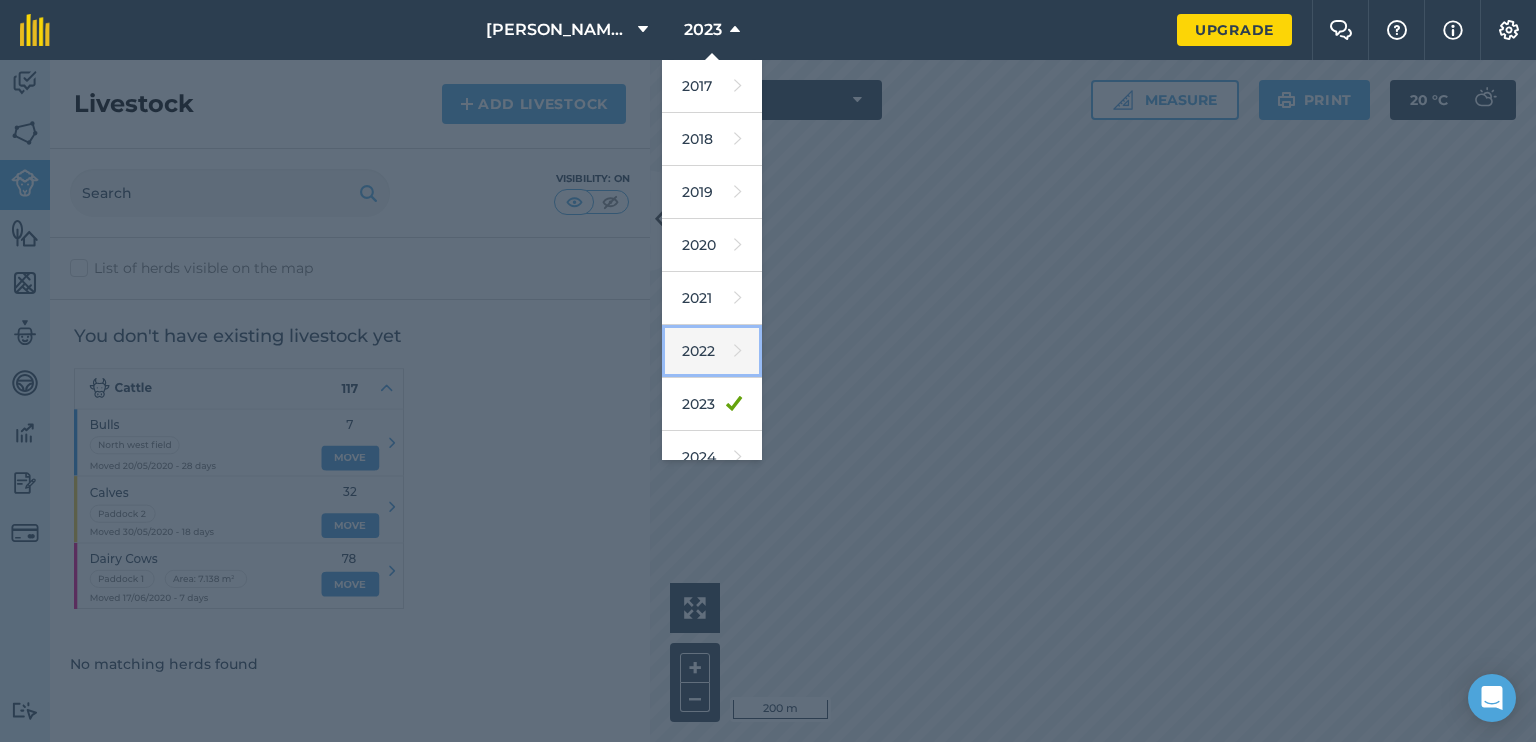 click on "2022" at bounding box center [712, 351] 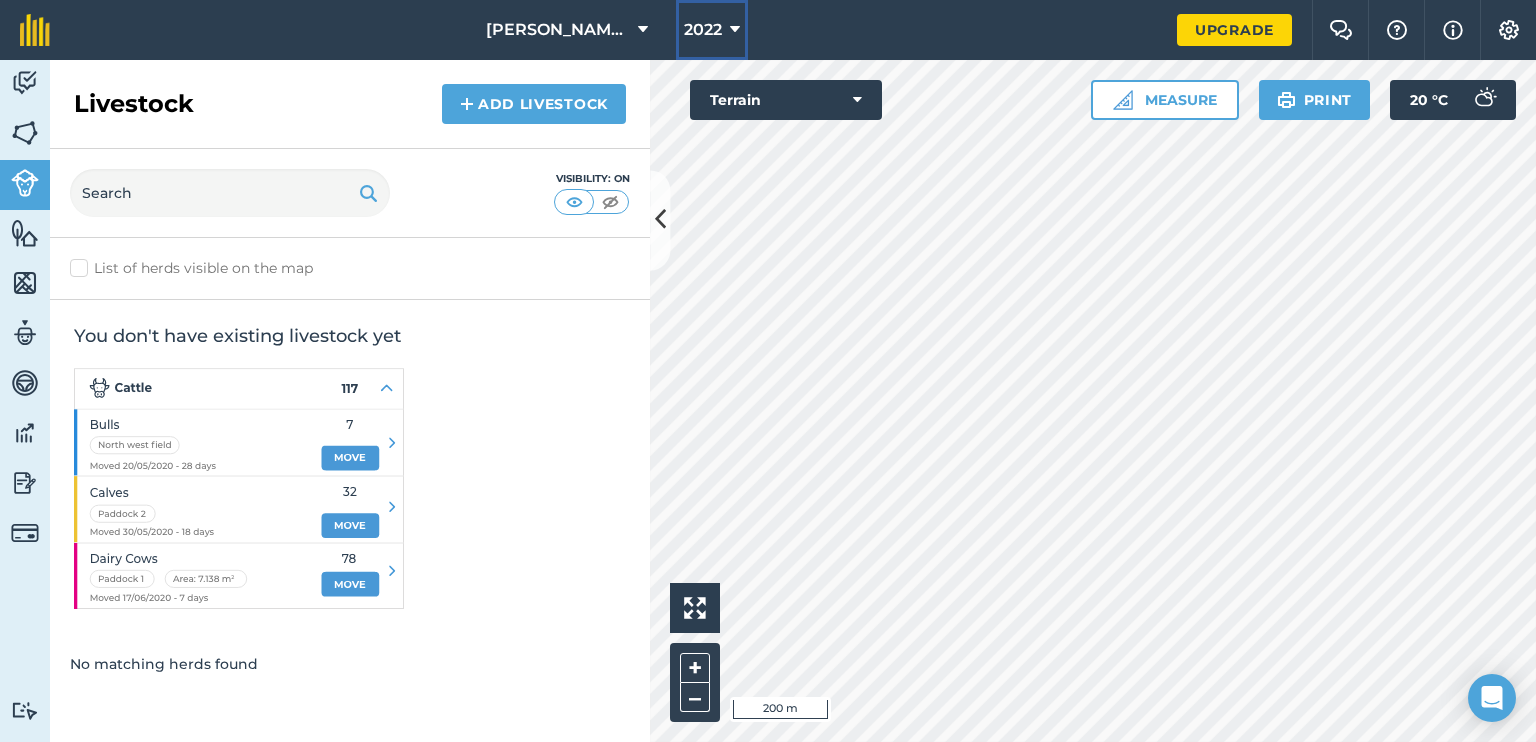 click at bounding box center [735, 30] 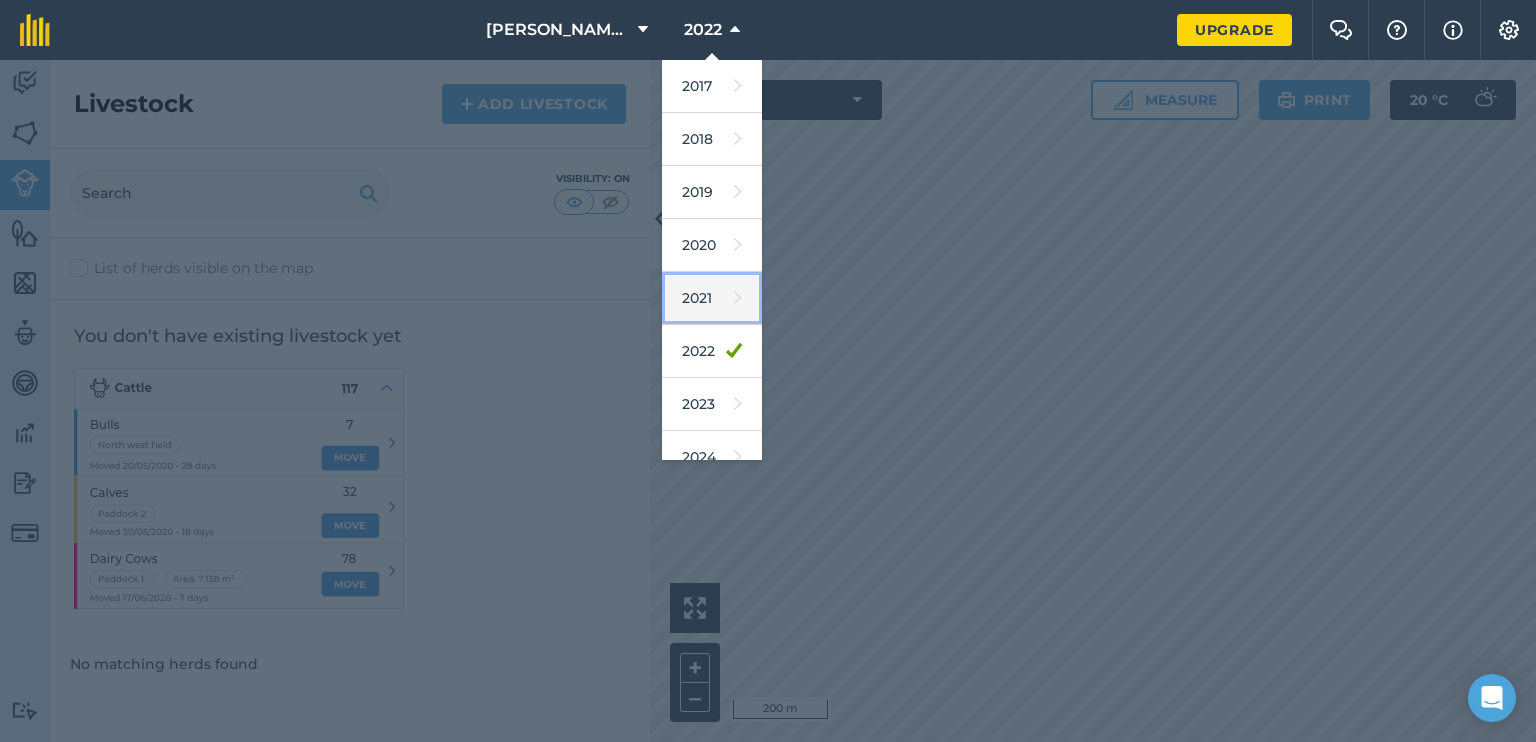 click on "2021" at bounding box center [712, 298] 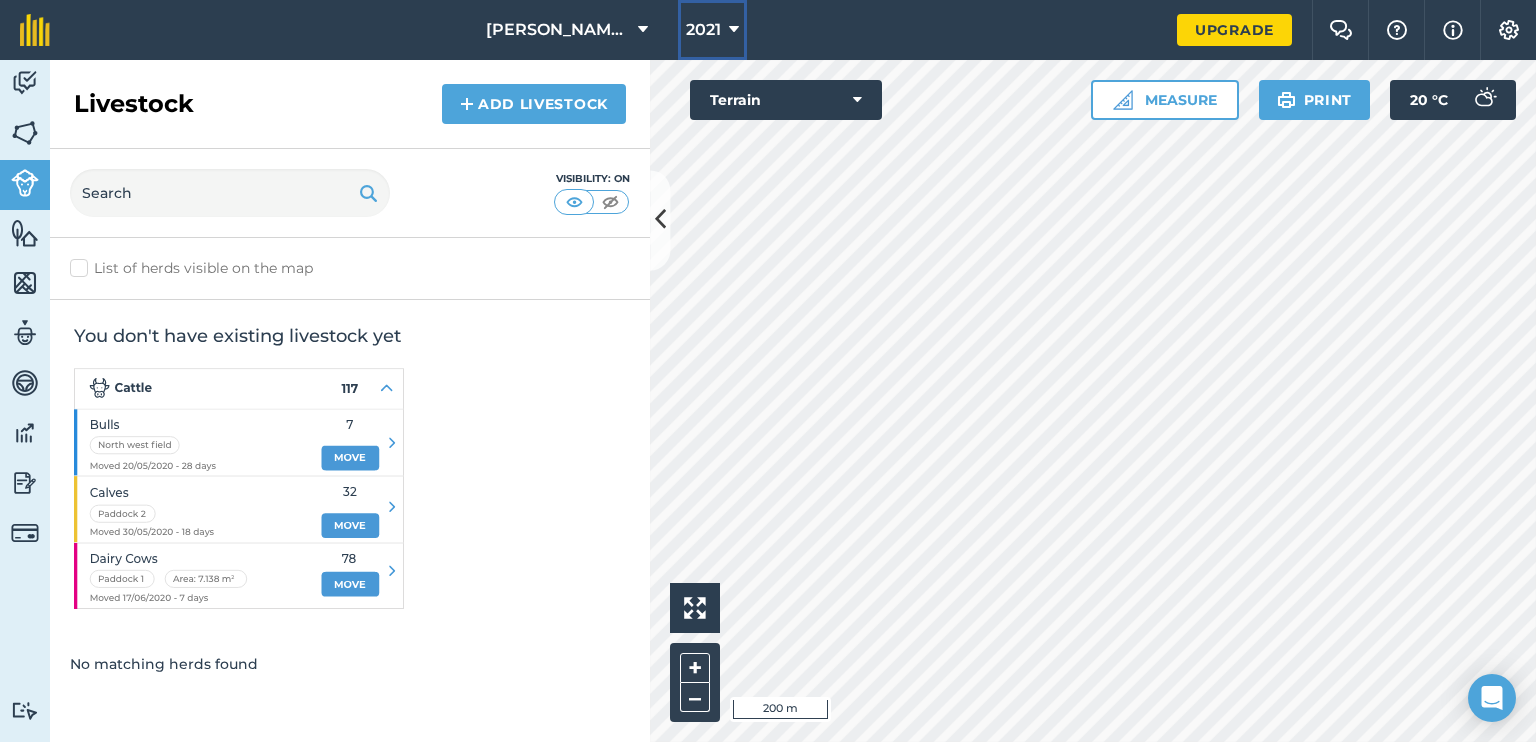 click at bounding box center [734, 30] 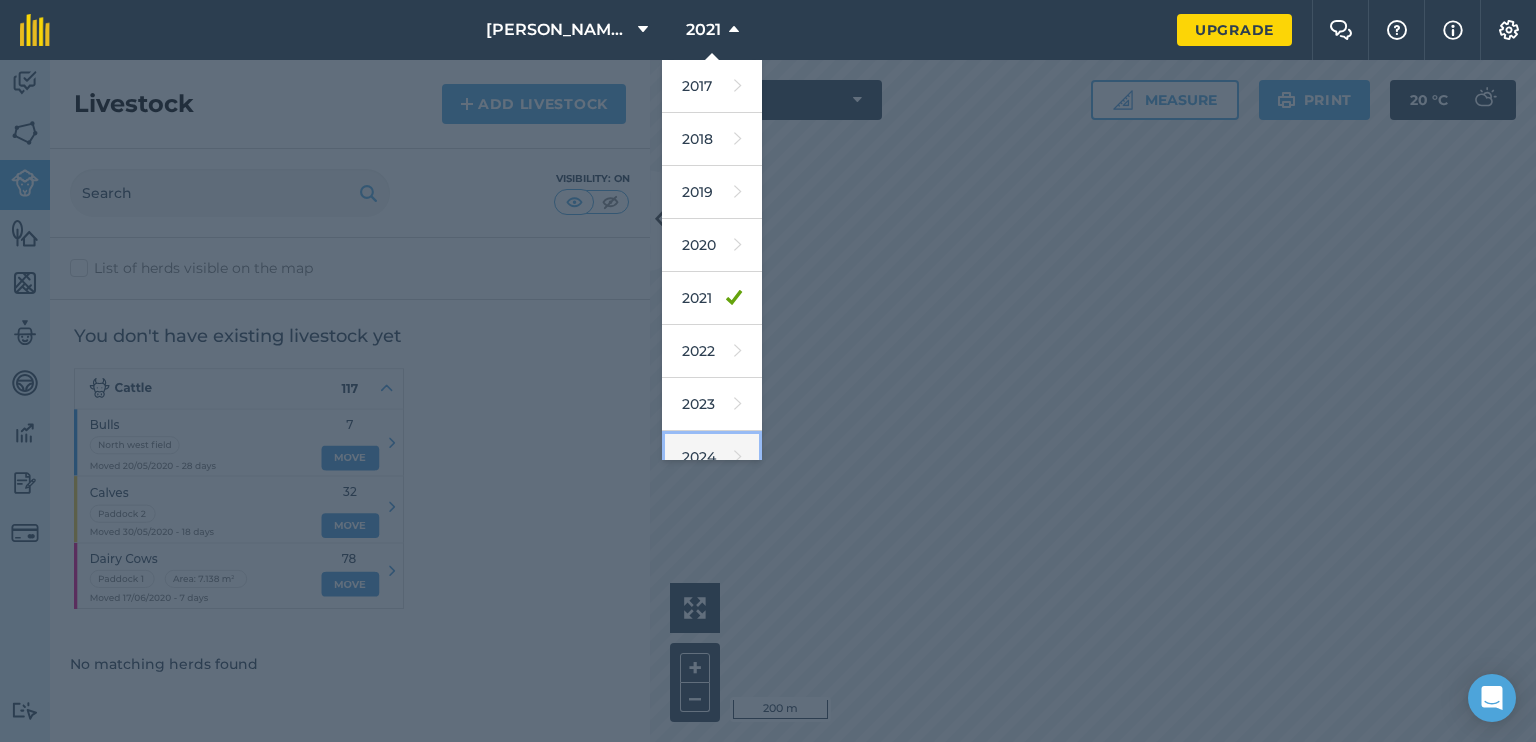 click on "2024" at bounding box center [712, 457] 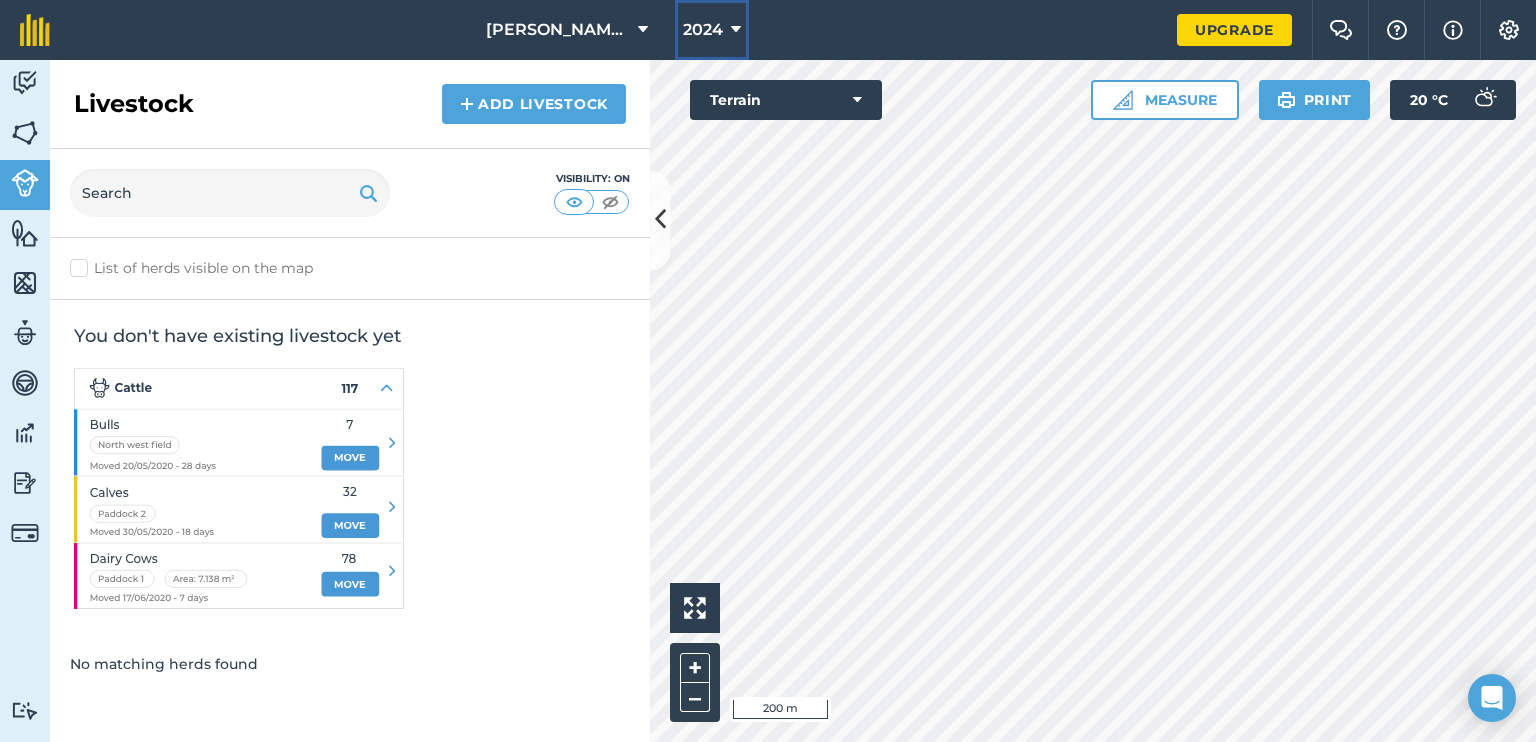 click at bounding box center [736, 30] 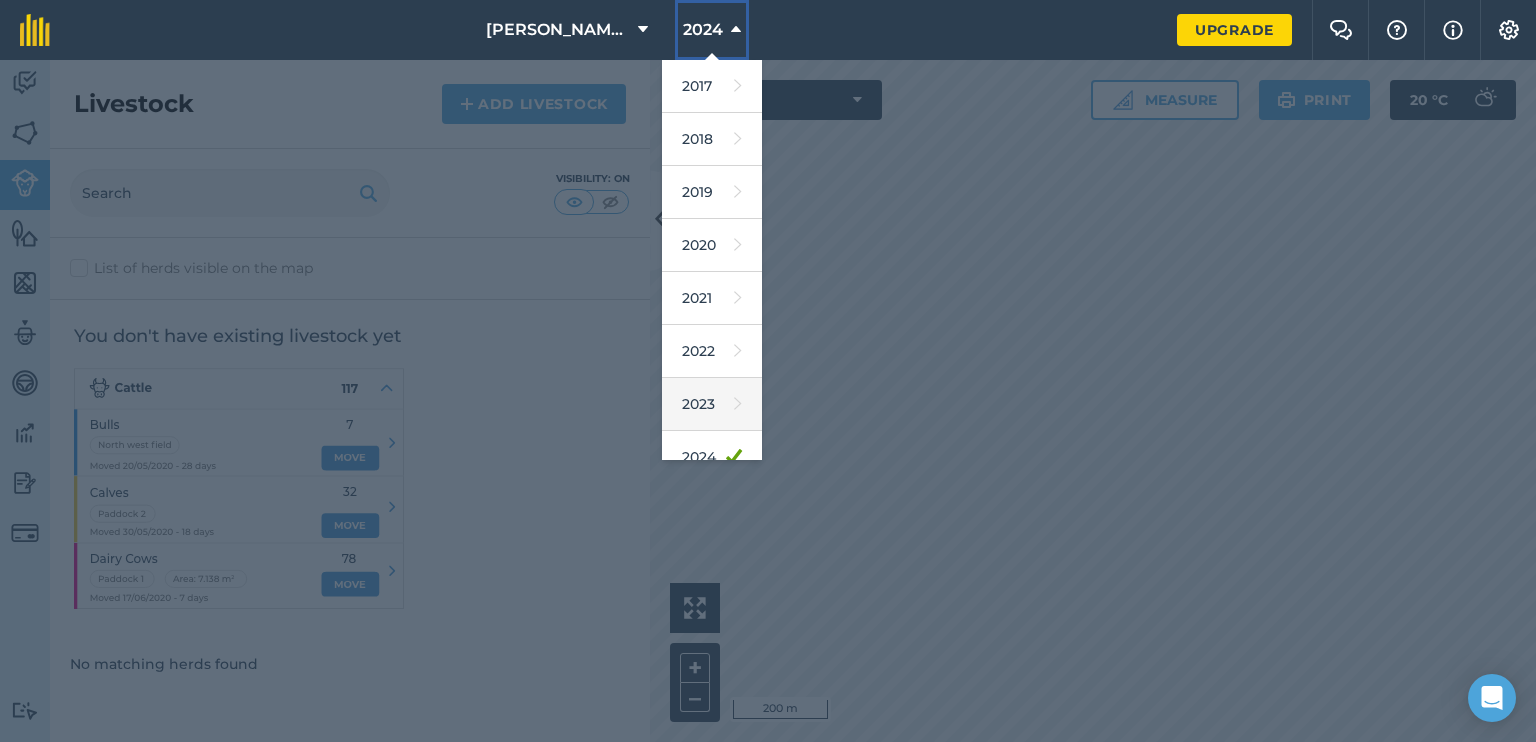 scroll, scrollTop: 100, scrollLeft: 0, axis: vertical 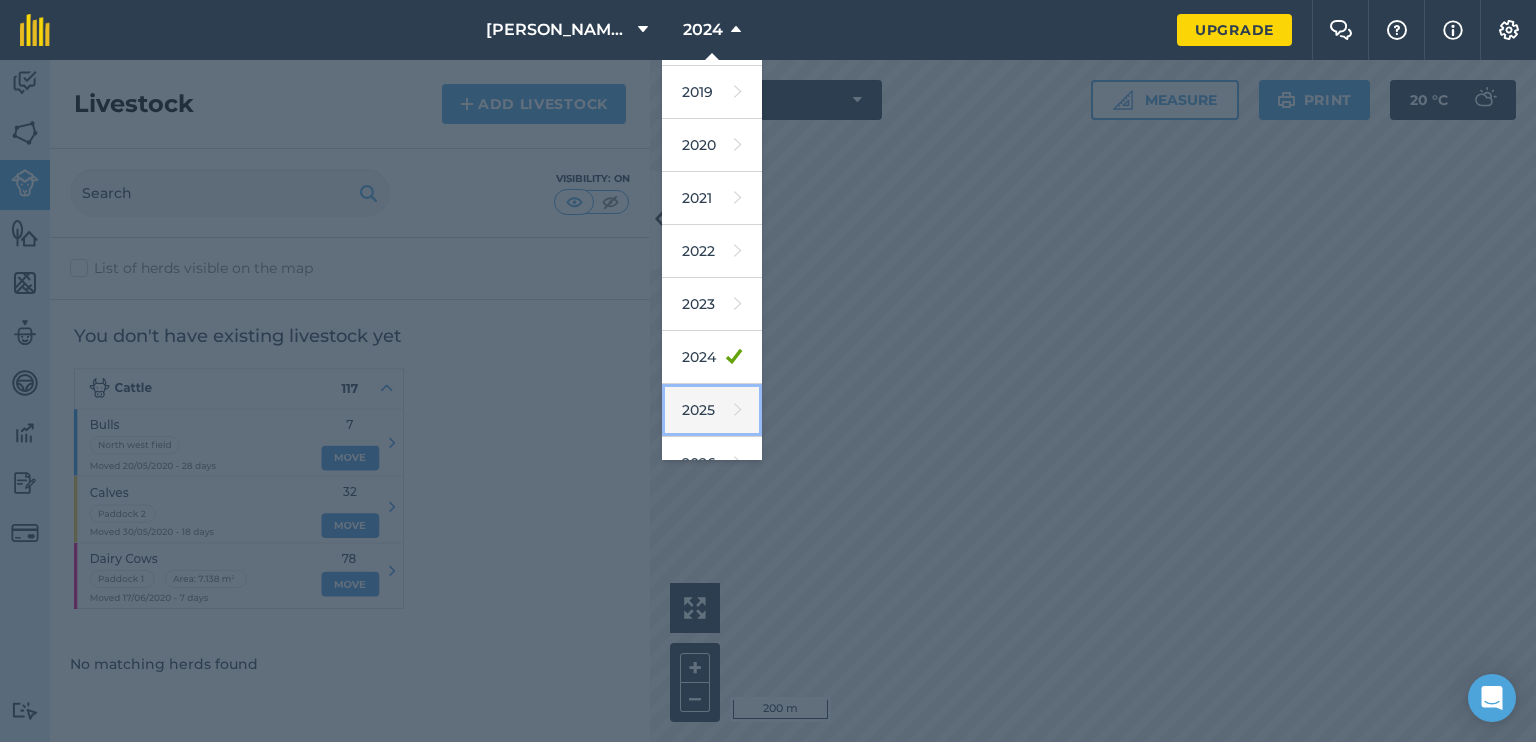 click on "2025" at bounding box center (712, 410) 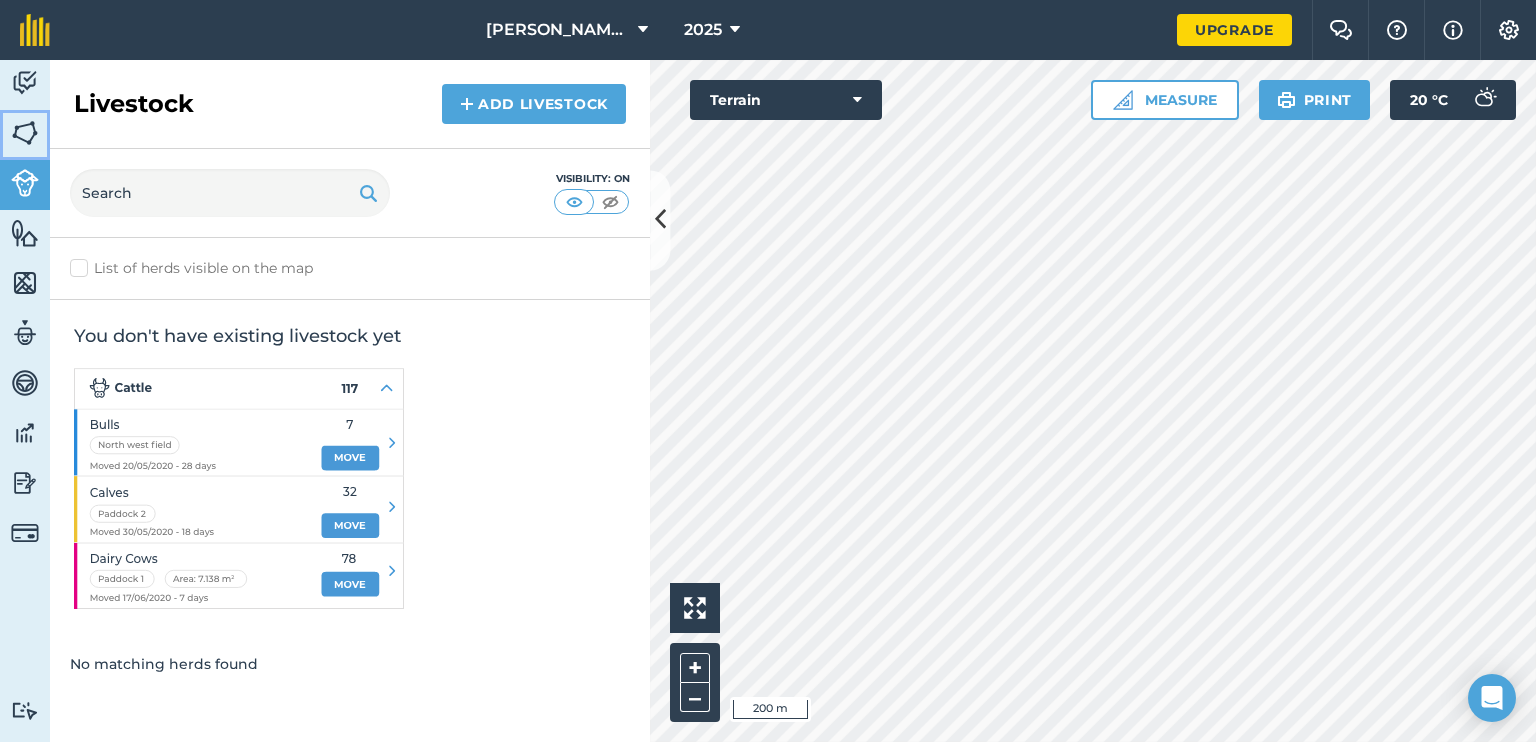 click at bounding box center [25, 133] 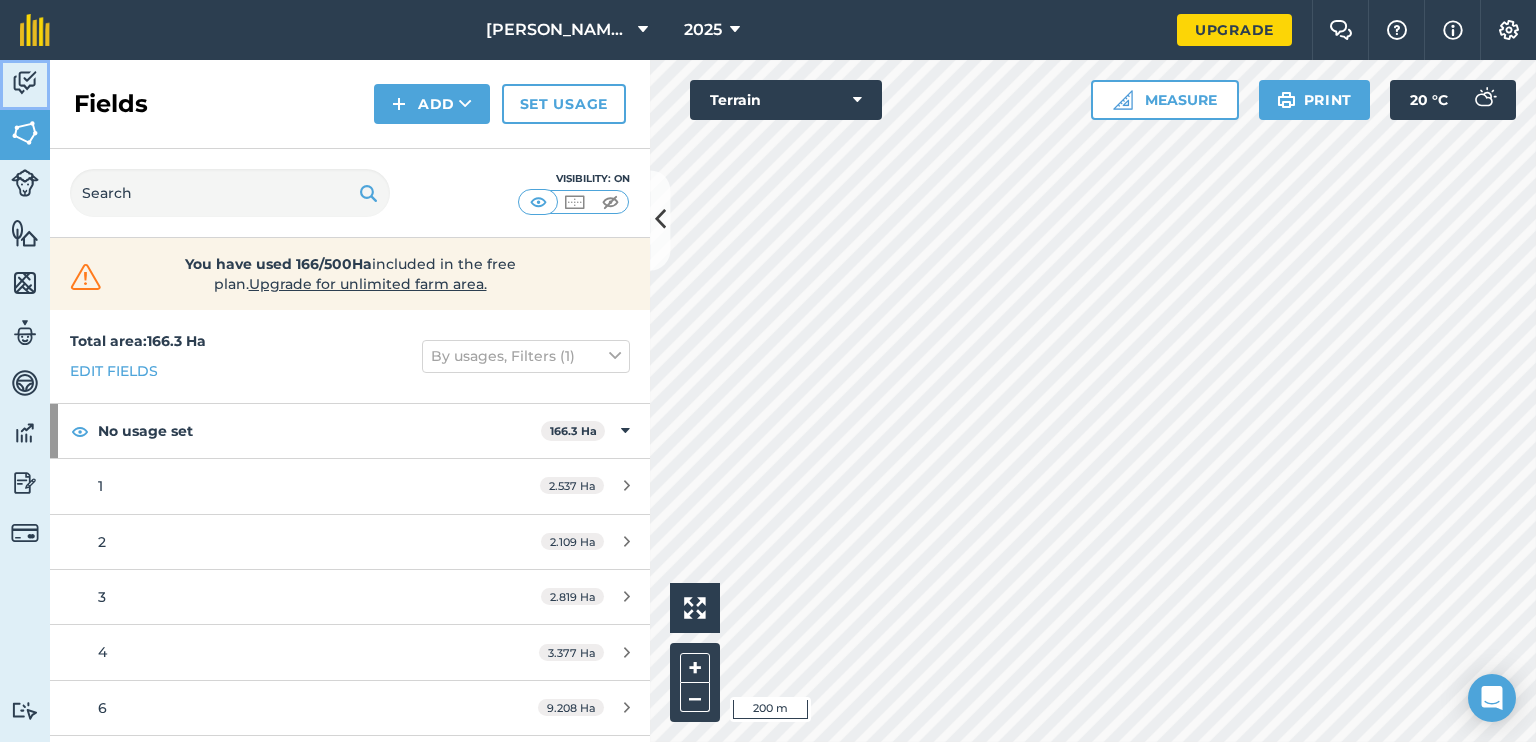 click at bounding box center [25, 83] 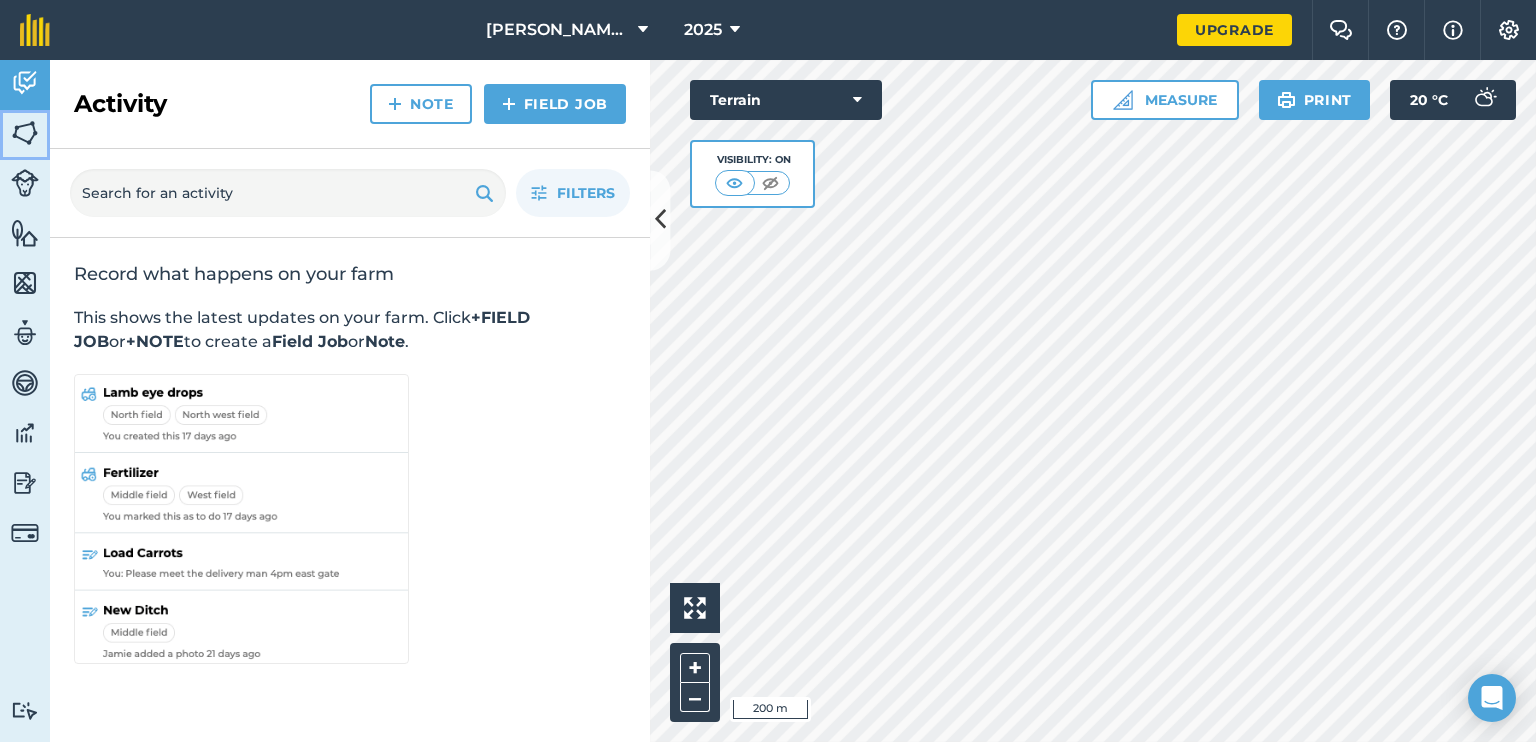 click at bounding box center (25, 133) 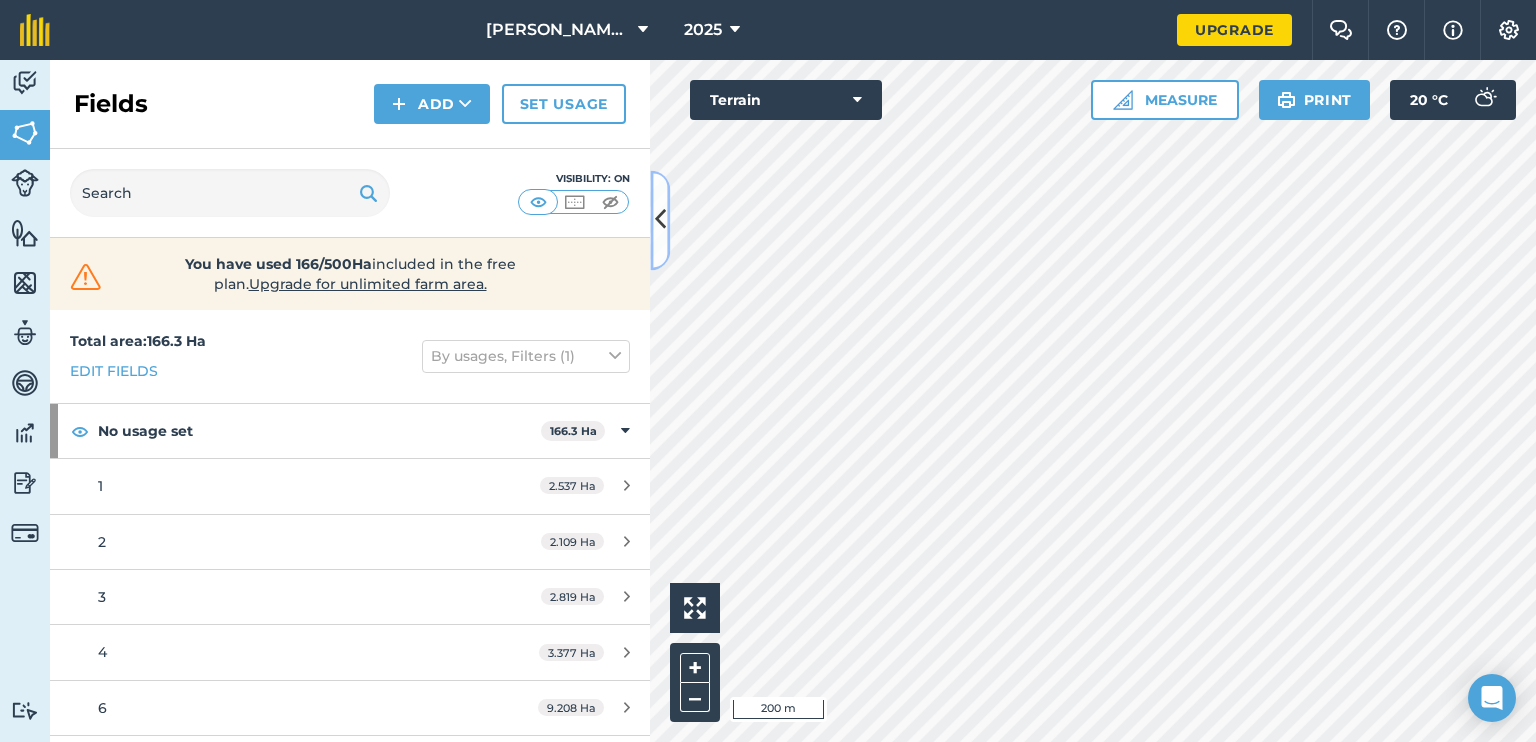 click at bounding box center [660, 220] 